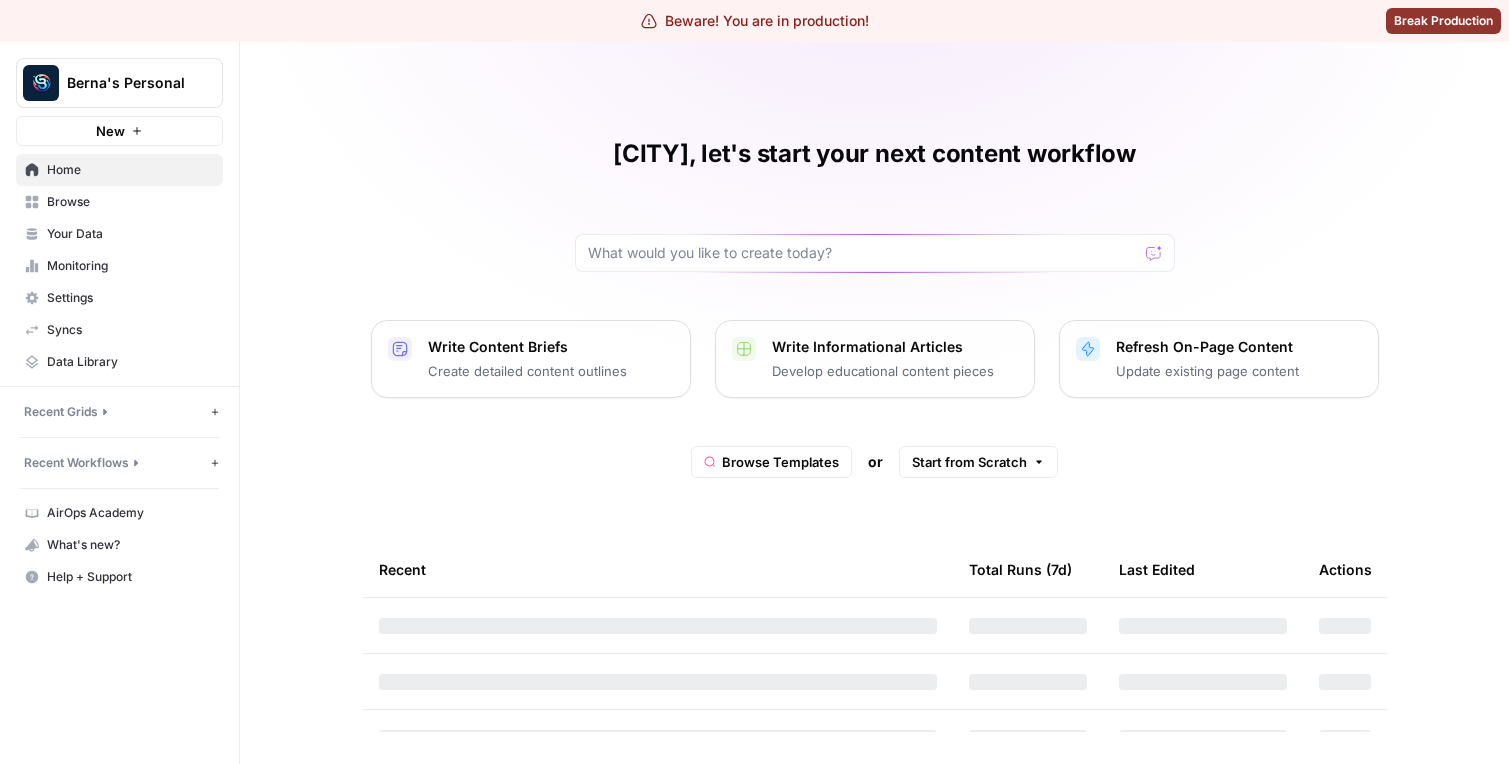 scroll, scrollTop: 0, scrollLeft: 0, axis: both 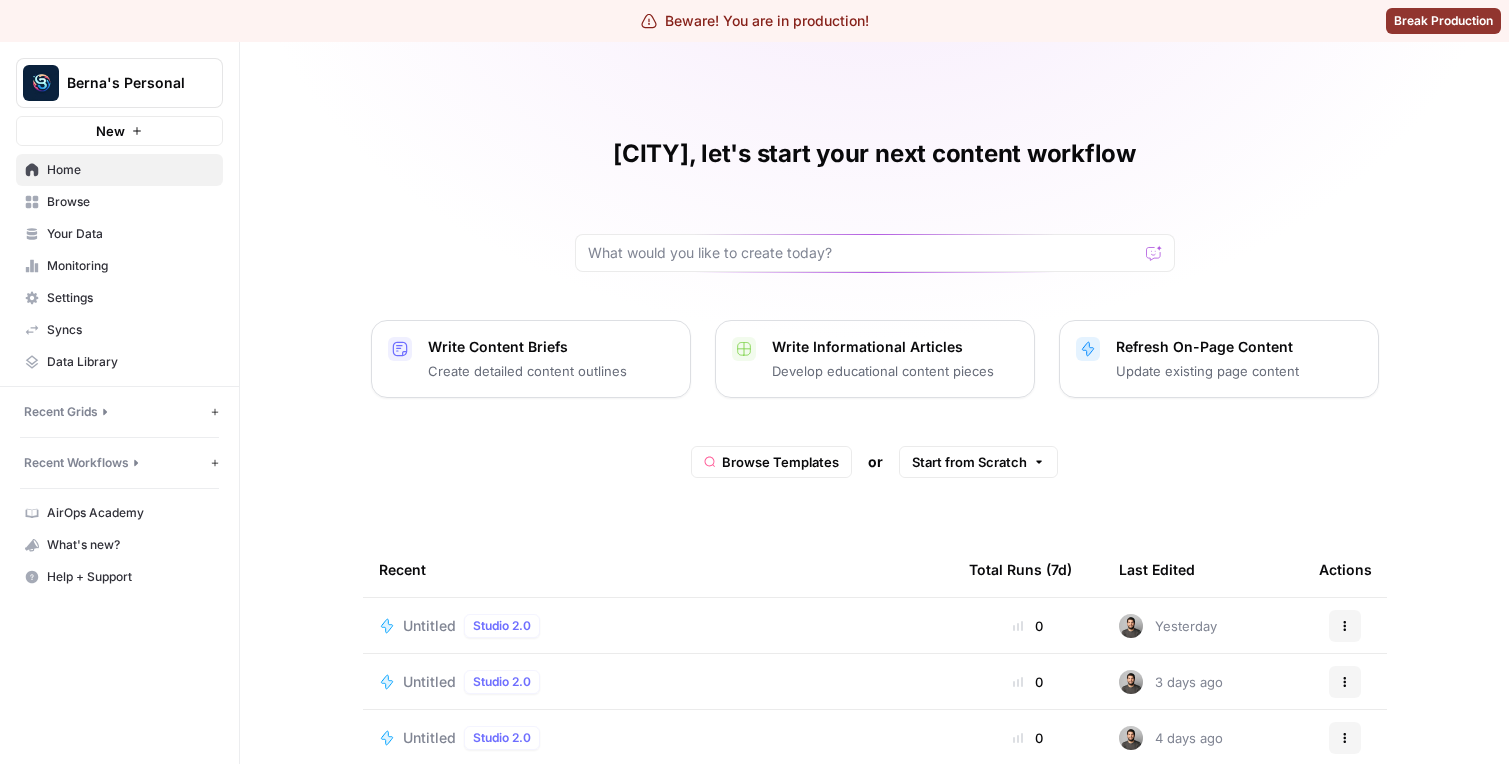 click on "Berna's Personal" at bounding box center [119, 83] 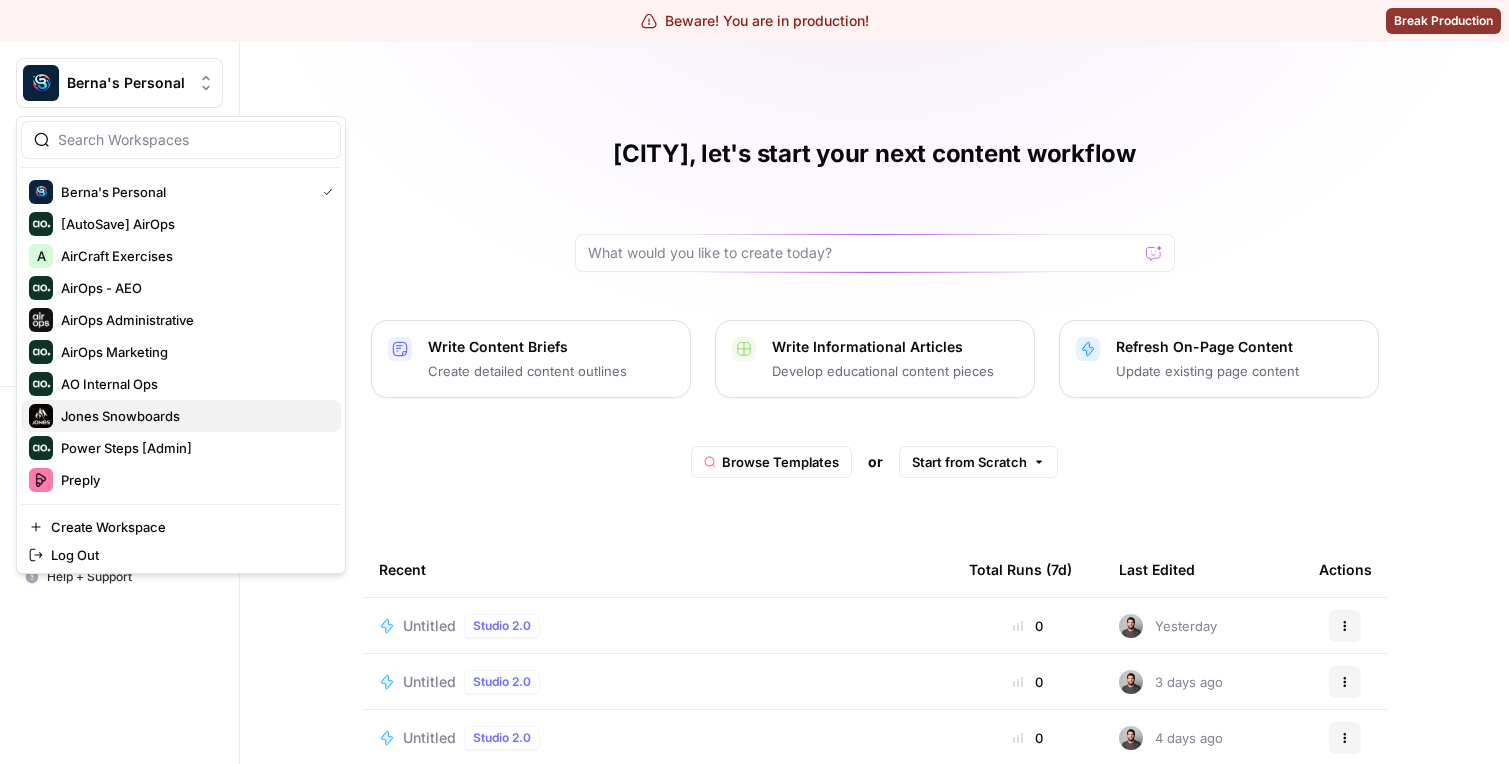 click on "Jones Snowboards" at bounding box center [193, 416] 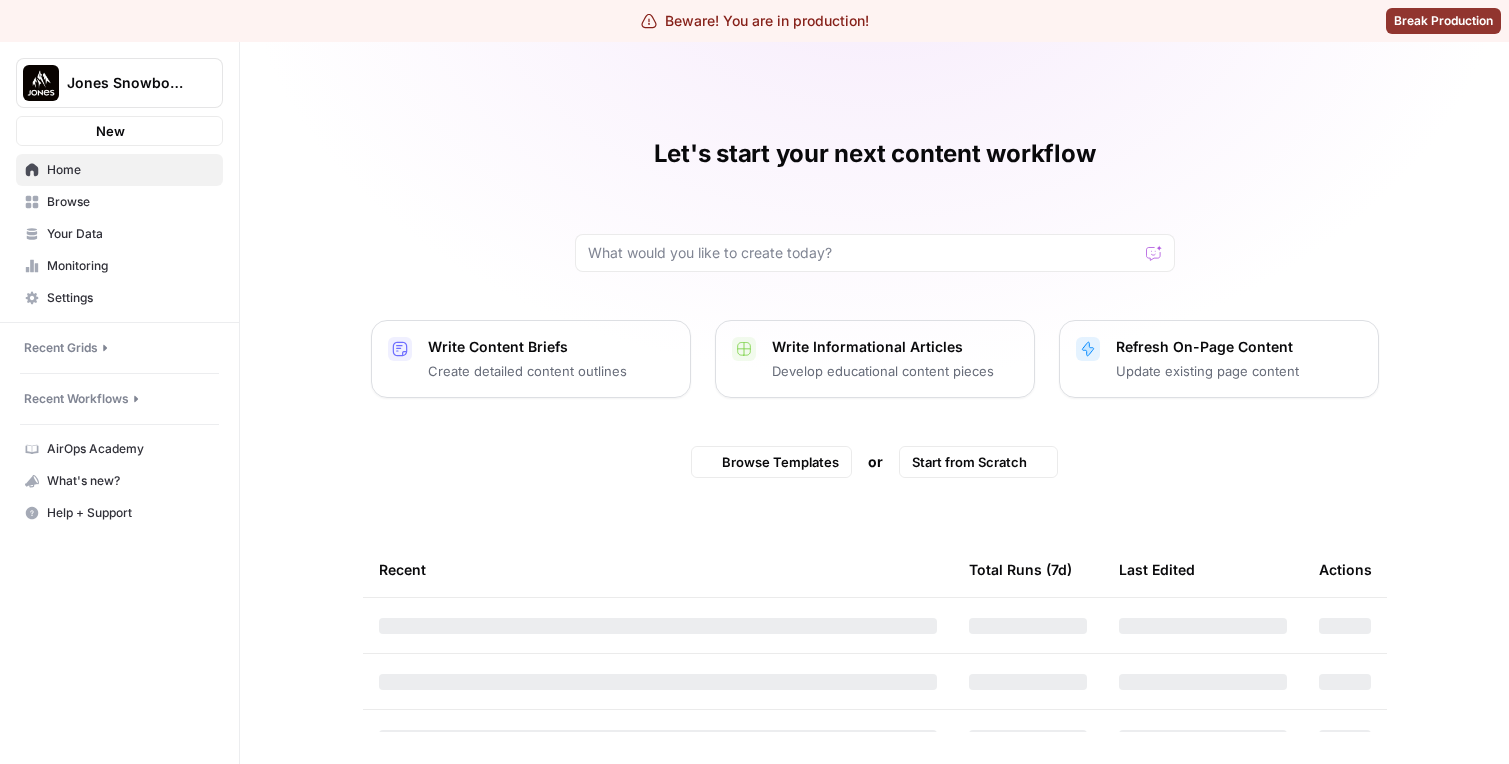 scroll, scrollTop: 0, scrollLeft: 0, axis: both 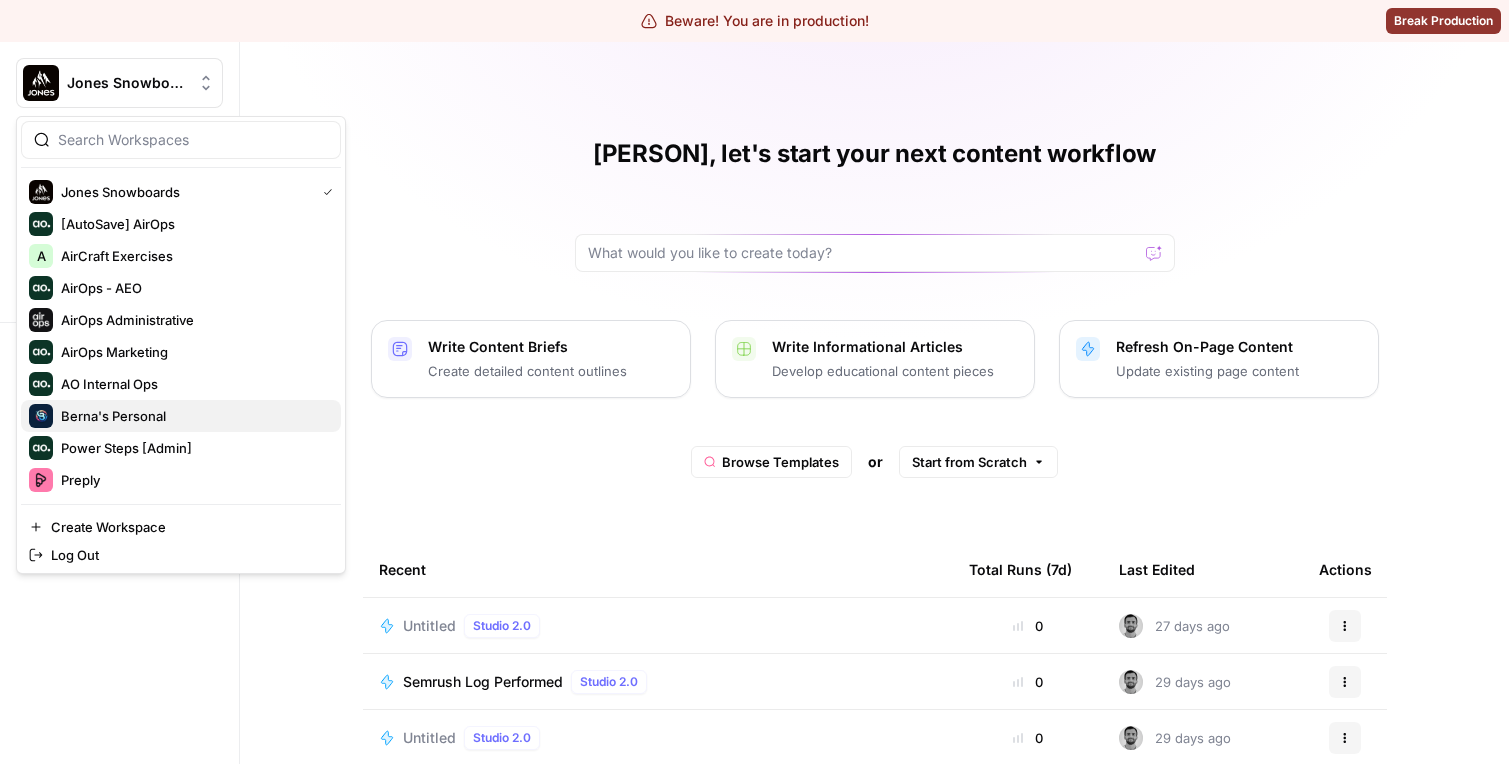 click on "Berna's Personal" at bounding box center (193, 416) 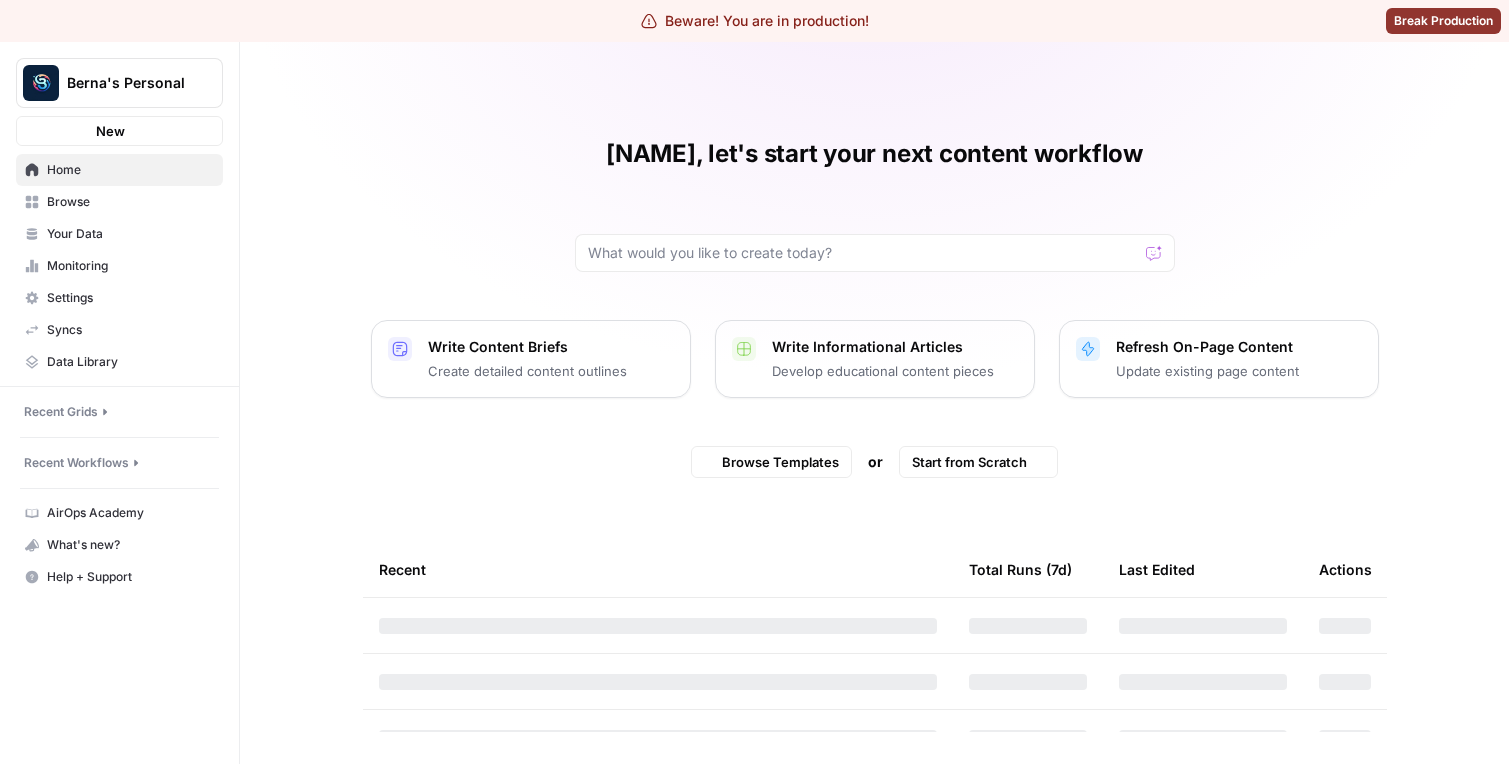scroll, scrollTop: 0, scrollLeft: 0, axis: both 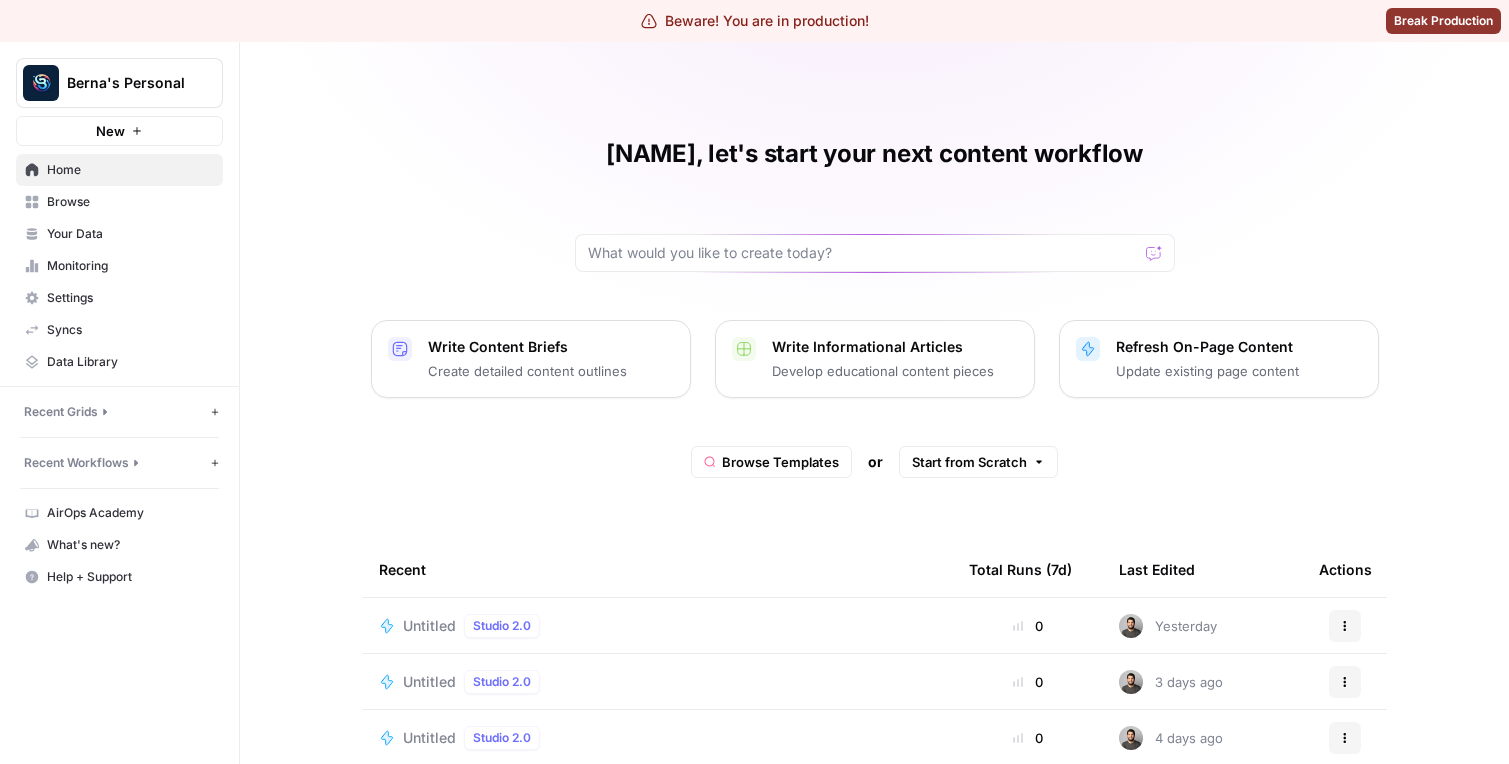 click on "Your Data" at bounding box center [130, 234] 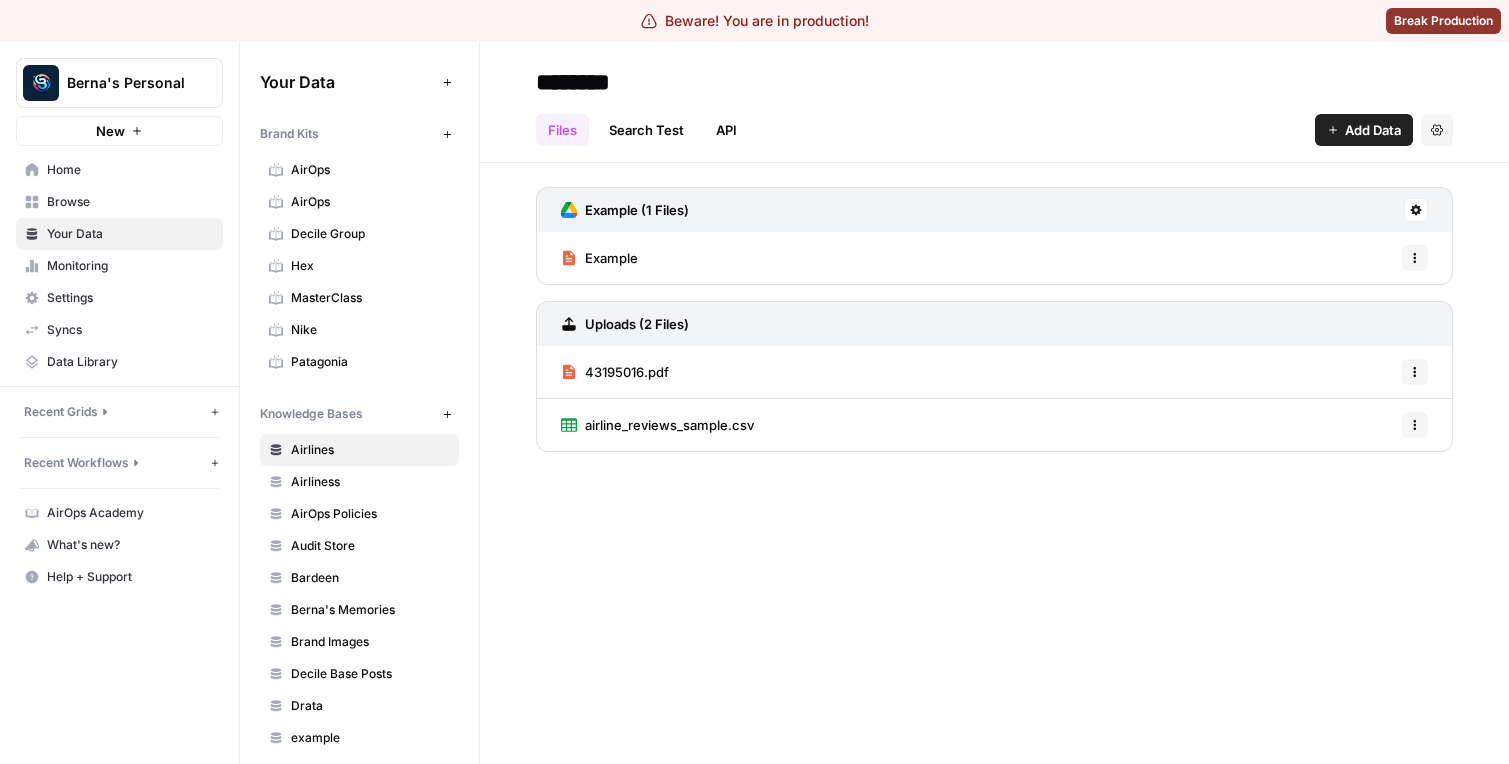 click on "MasterClass" at bounding box center [370, 298] 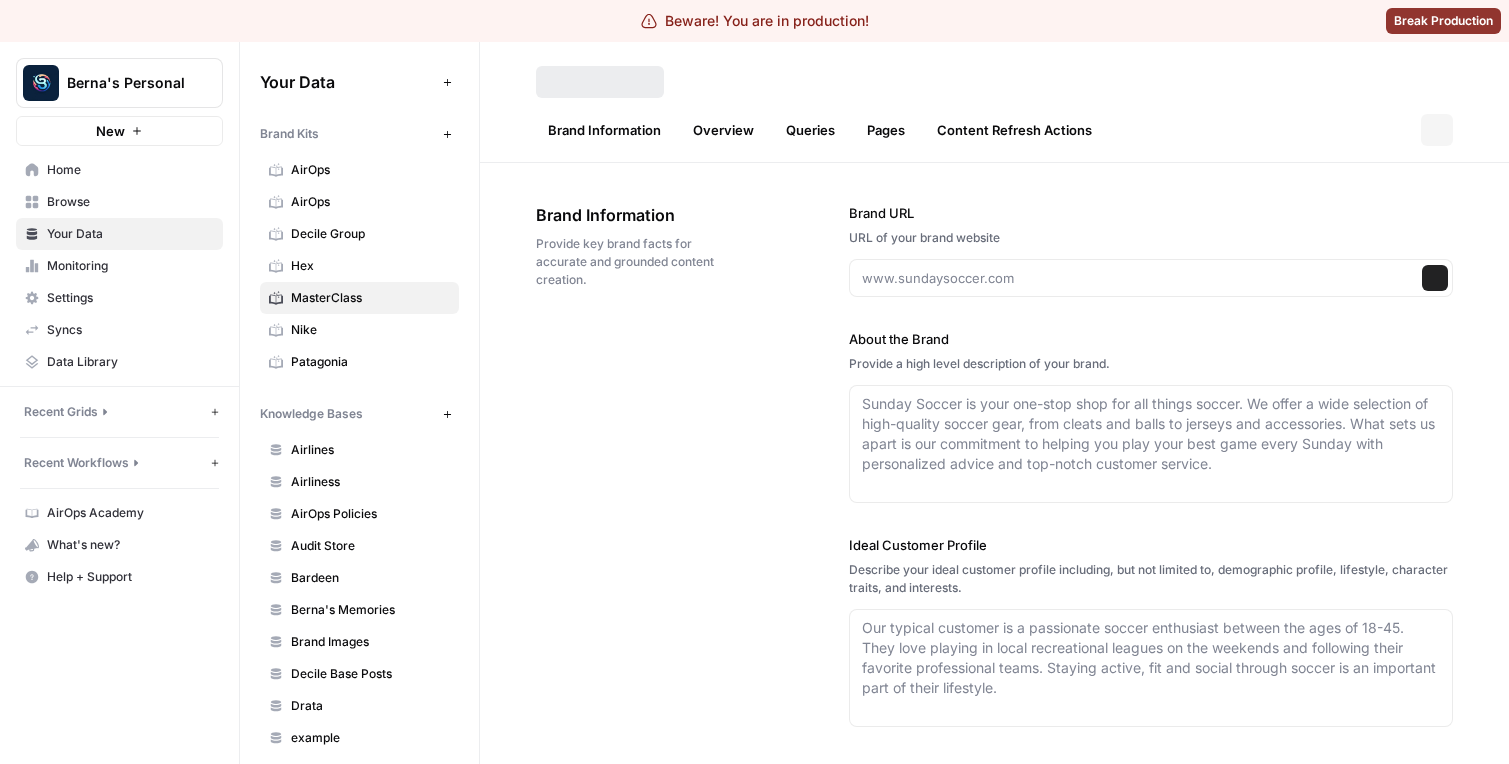 type on "masterclass.com" 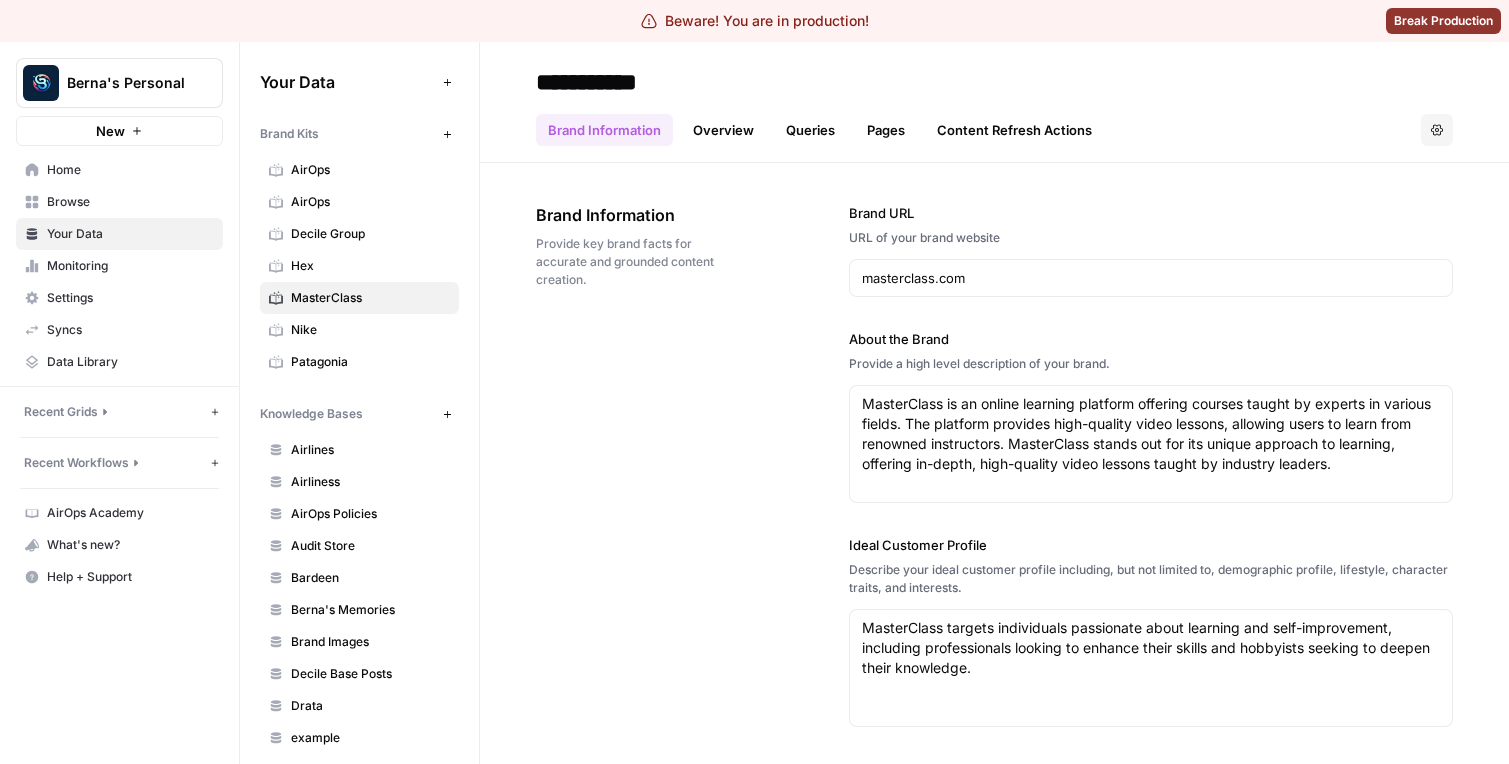 click on "Brand Information Overview Queries Pages Content Refresh Actions Options" at bounding box center (994, 122) 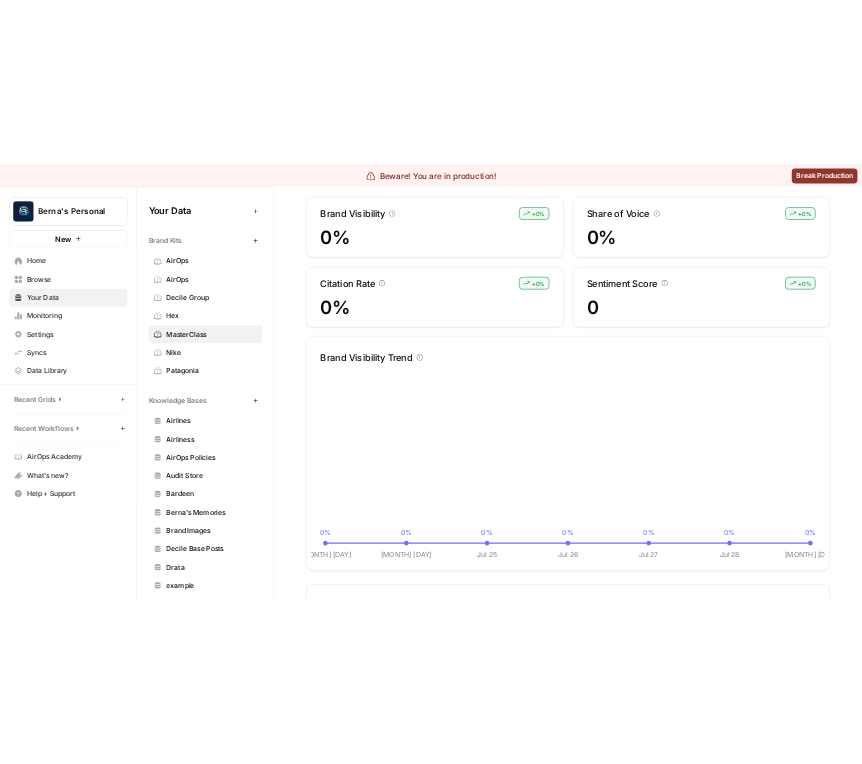 scroll, scrollTop: 202, scrollLeft: 0, axis: vertical 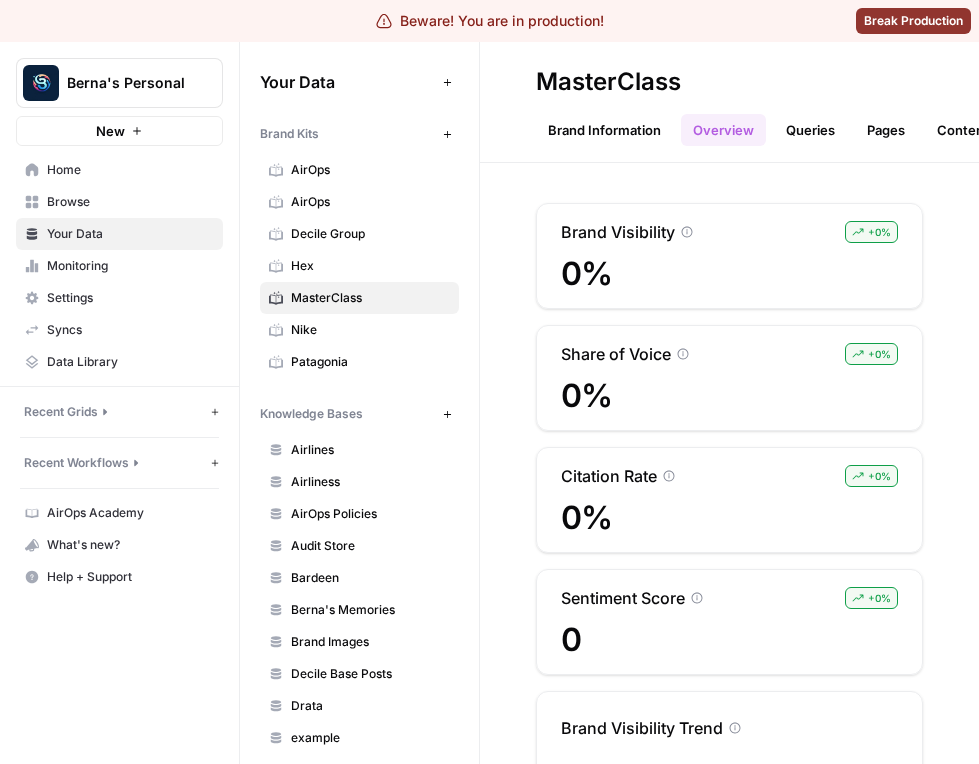 click on "Queries" at bounding box center [810, 130] 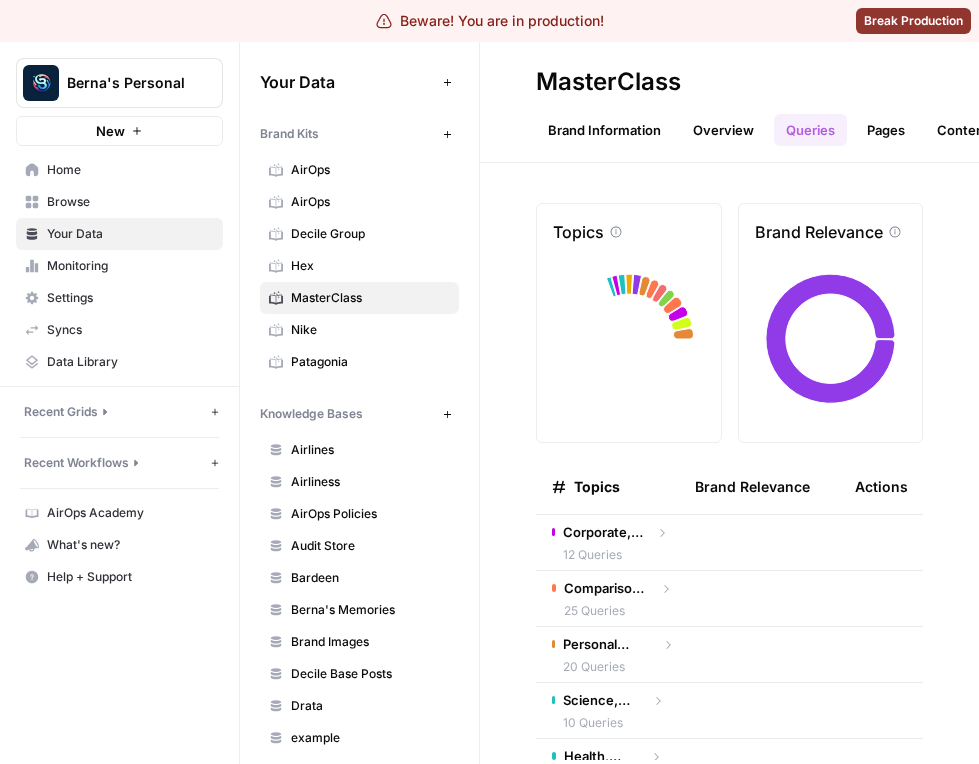 click on "Corporate, Gifting & Partnerships" at bounding box center [605, 532] 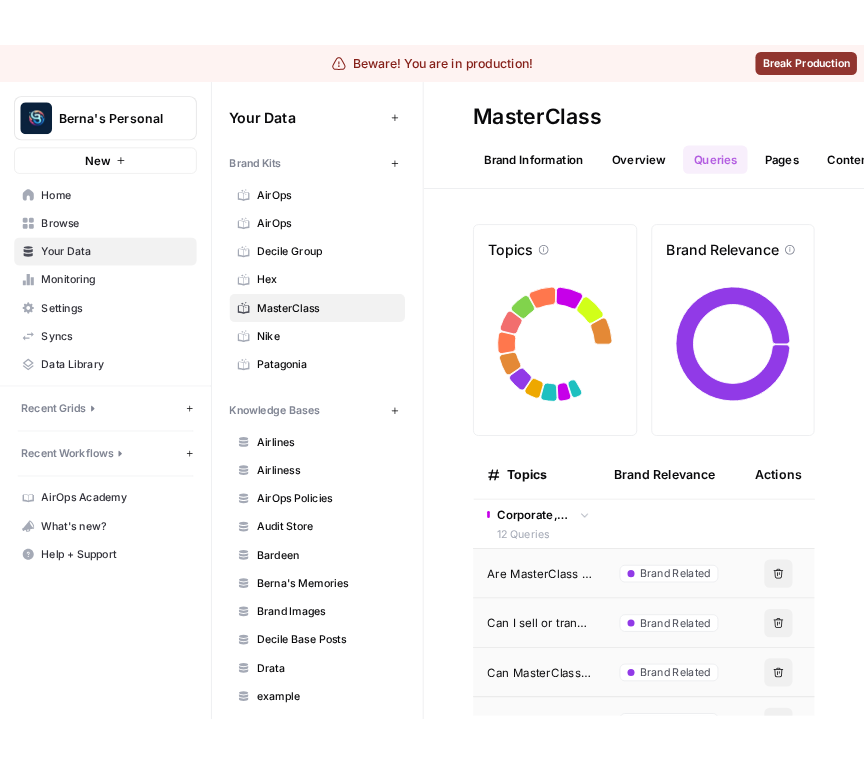 scroll, scrollTop: 8, scrollLeft: 0, axis: vertical 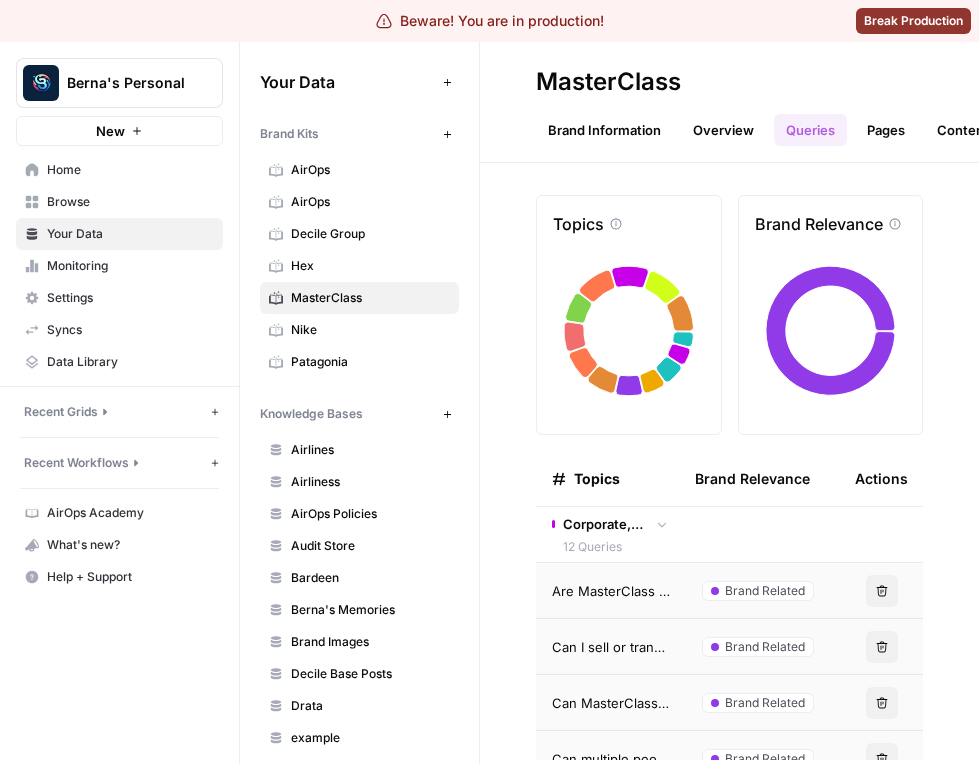 click on "Are MasterClass courses tax-deductible for professional development?" at bounding box center (611, 591) 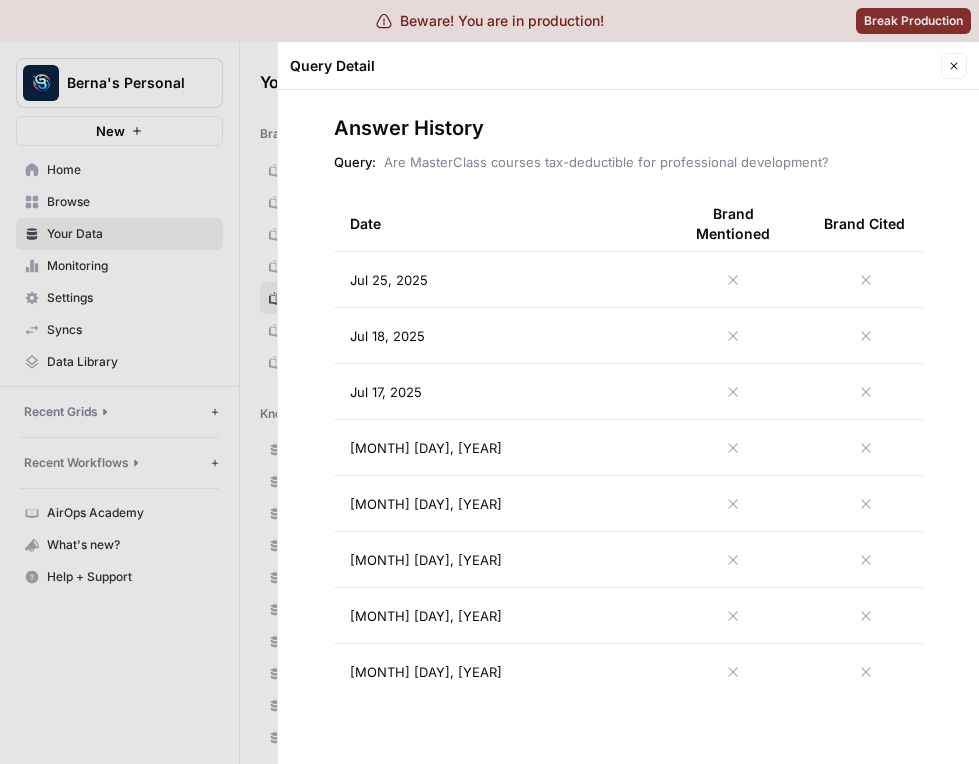 click on "Jul 25, 2025" at bounding box center (496, 279) 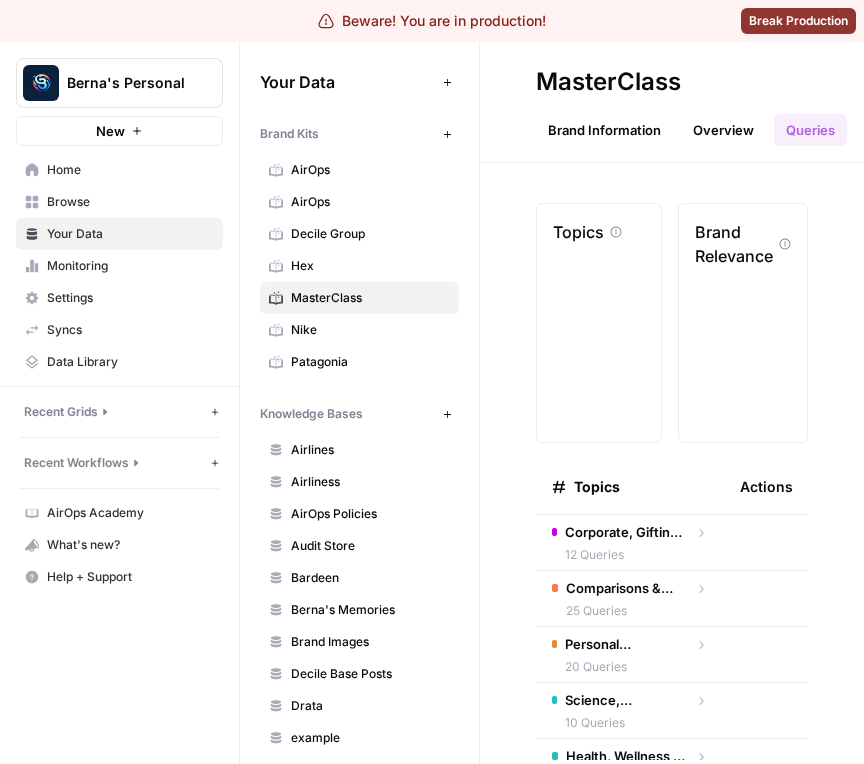 scroll, scrollTop: 0, scrollLeft: 0, axis: both 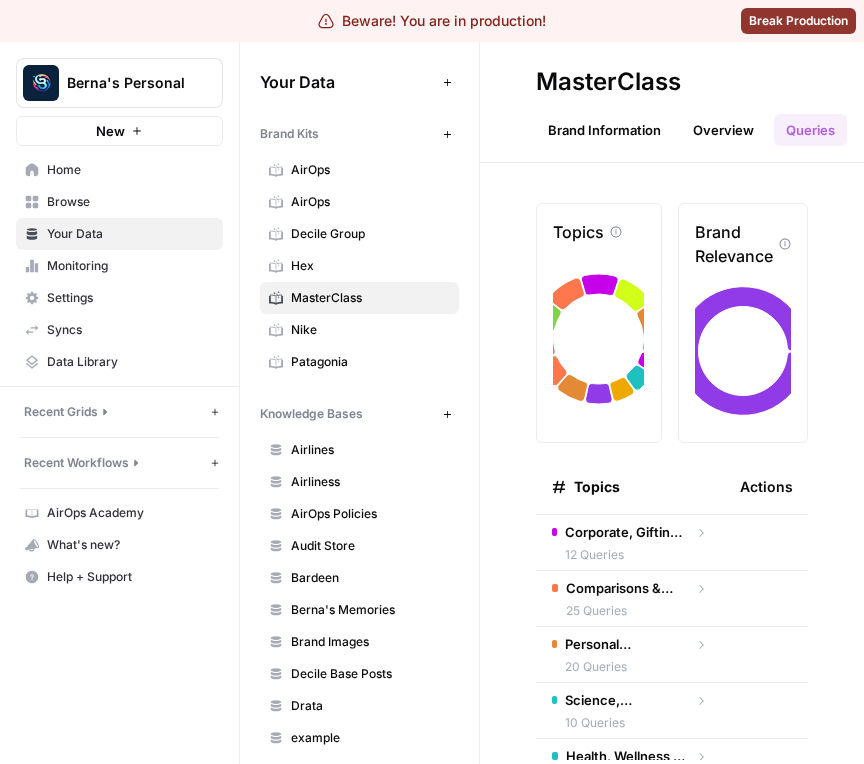 click on "Berna's Personal" at bounding box center [119, 83] 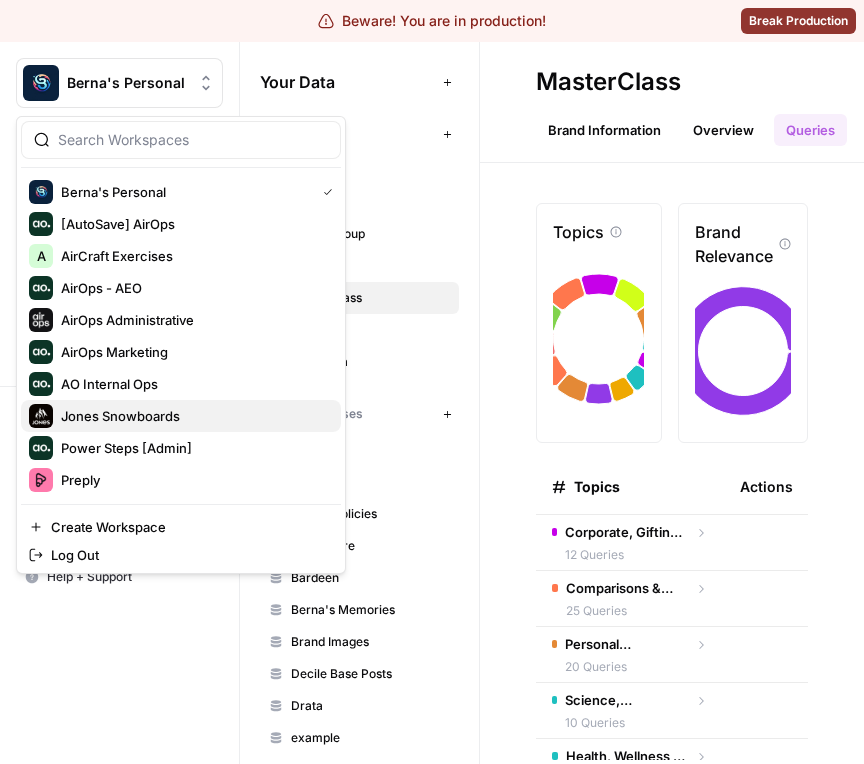 click on "Jones Snowboards" at bounding box center [193, 416] 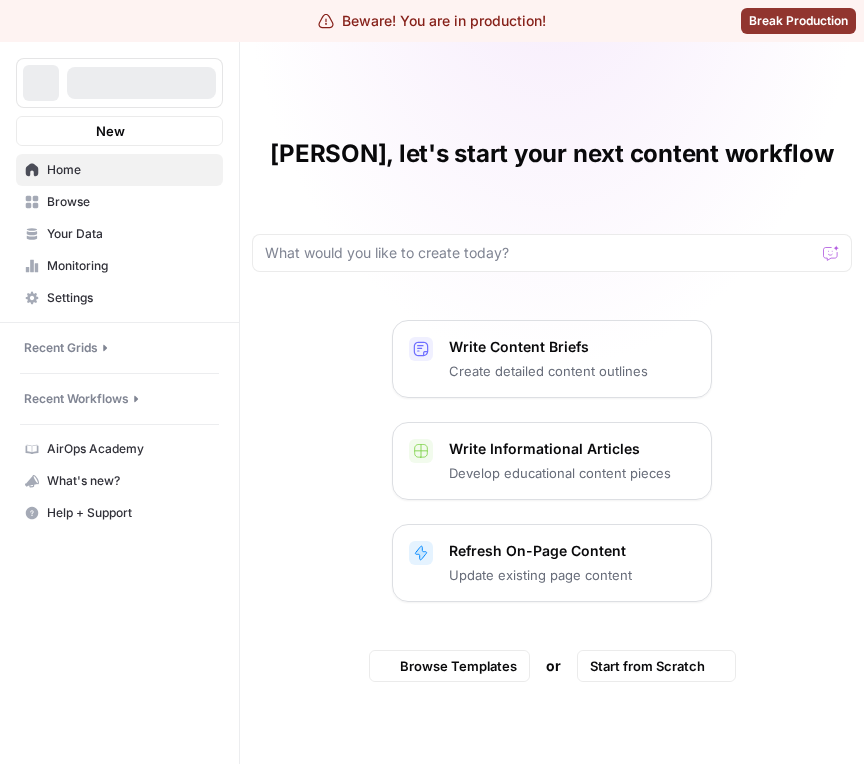scroll, scrollTop: 0, scrollLeft: 0, axis: both 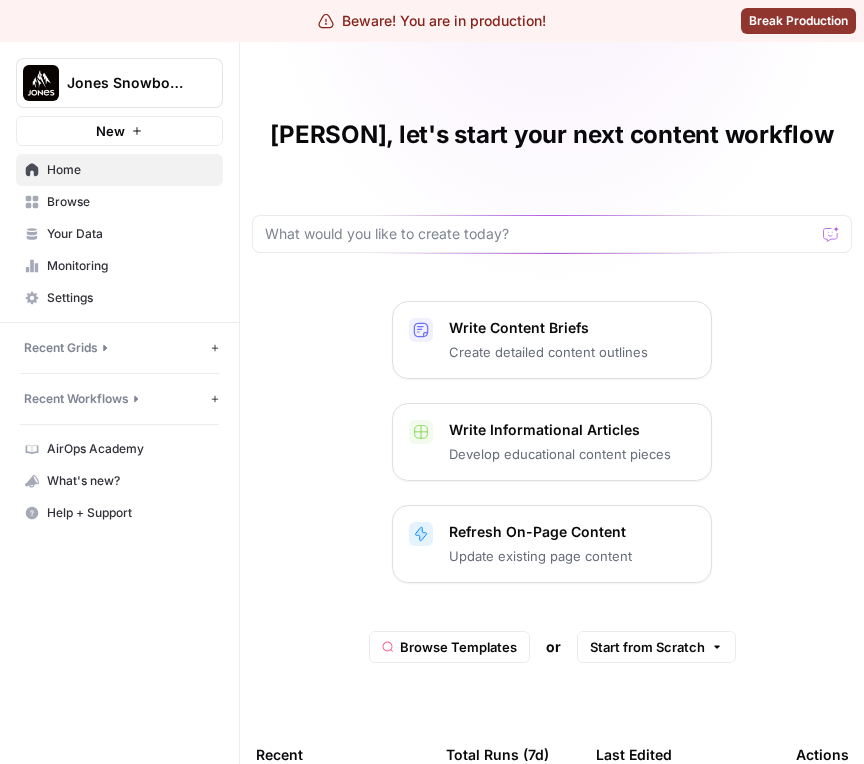 click on "Your Data" at bounding box center [130, 234] 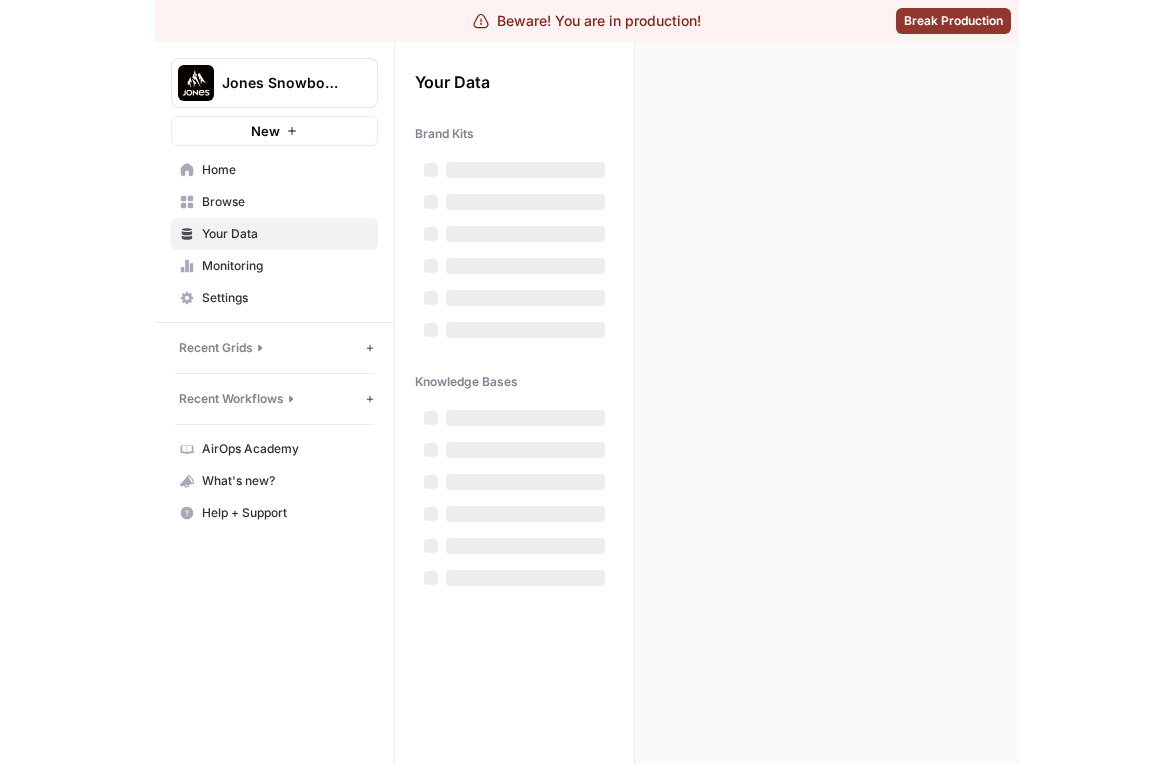 scroll, scrollTop: 0, scrollLeft: 0, axis: both 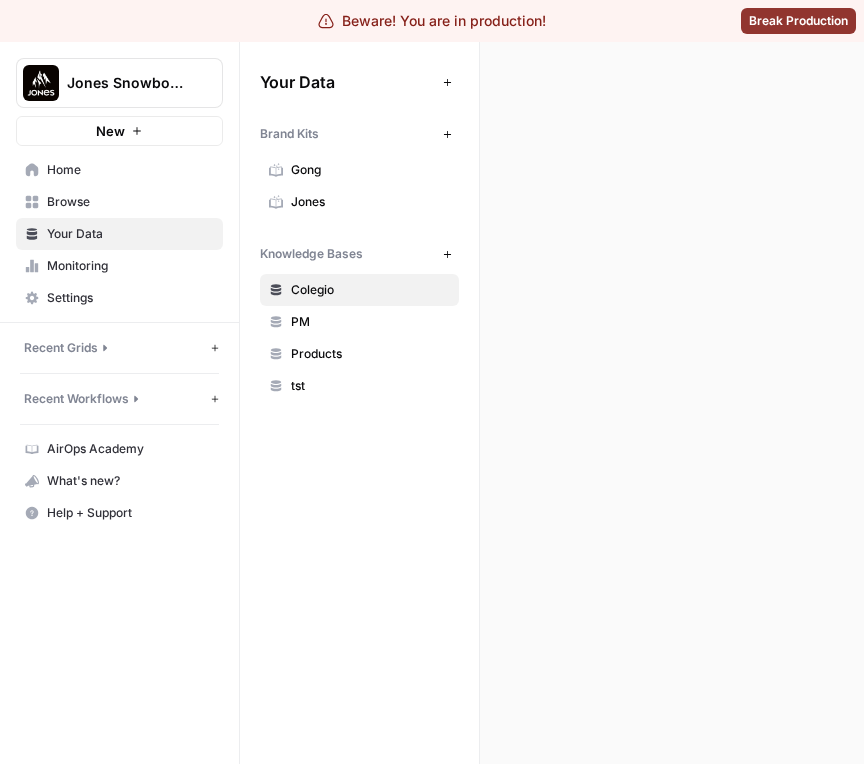 click on "Gong" at bounding box center [359, 170] 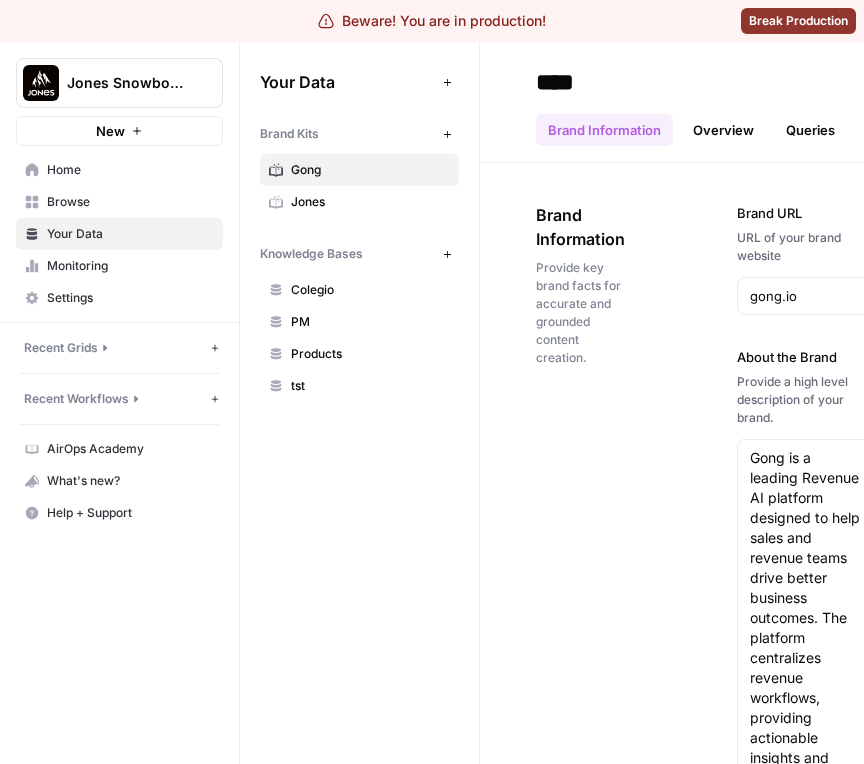 click on "Jones" at bounding box center (370, 202) 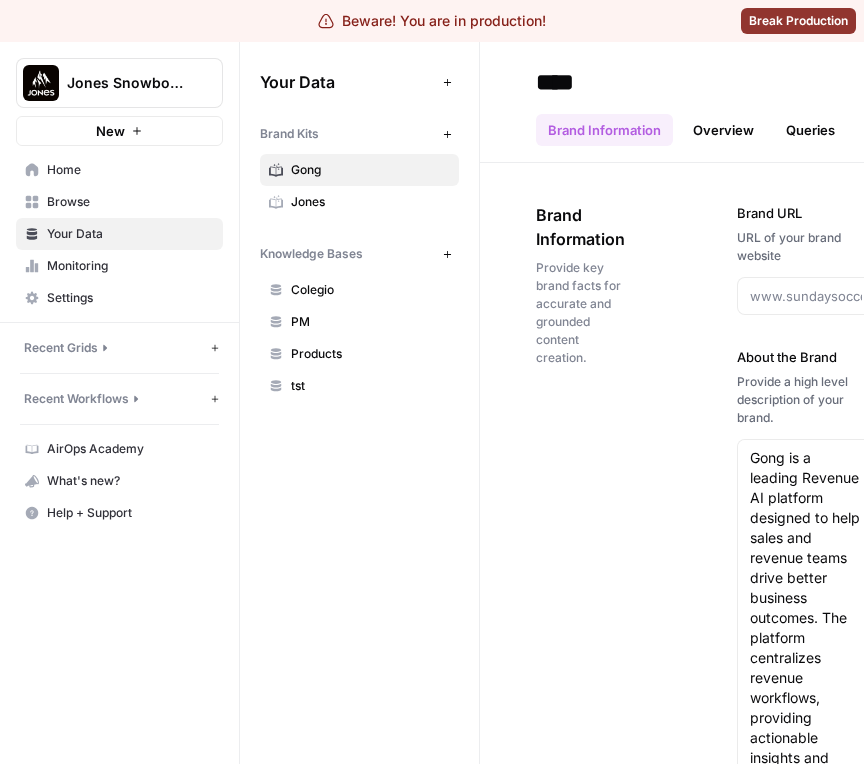type 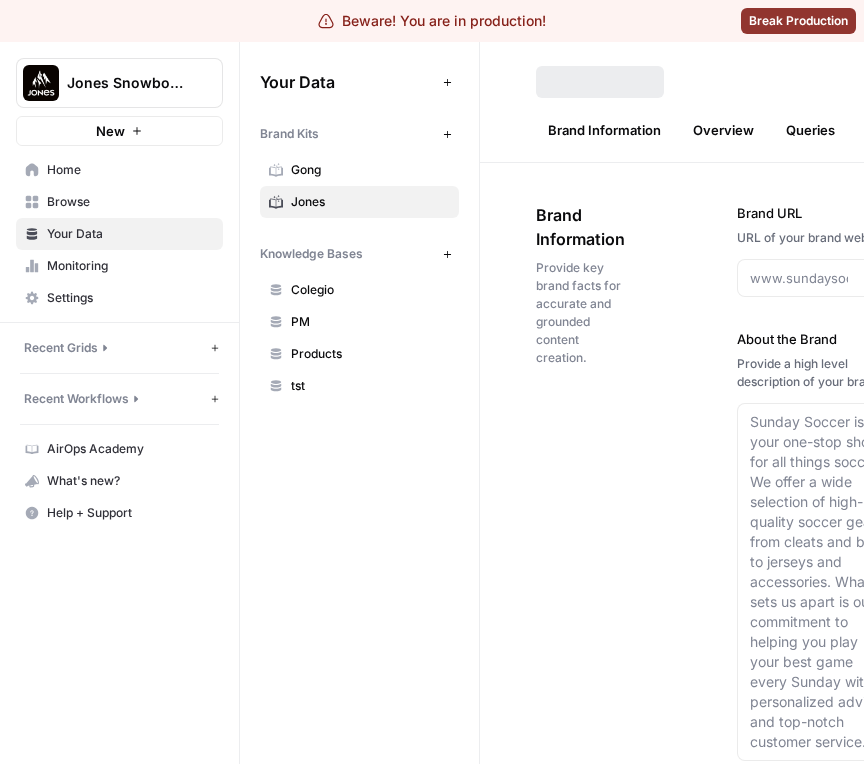 type on "https://www.jonessnowboards.com/" 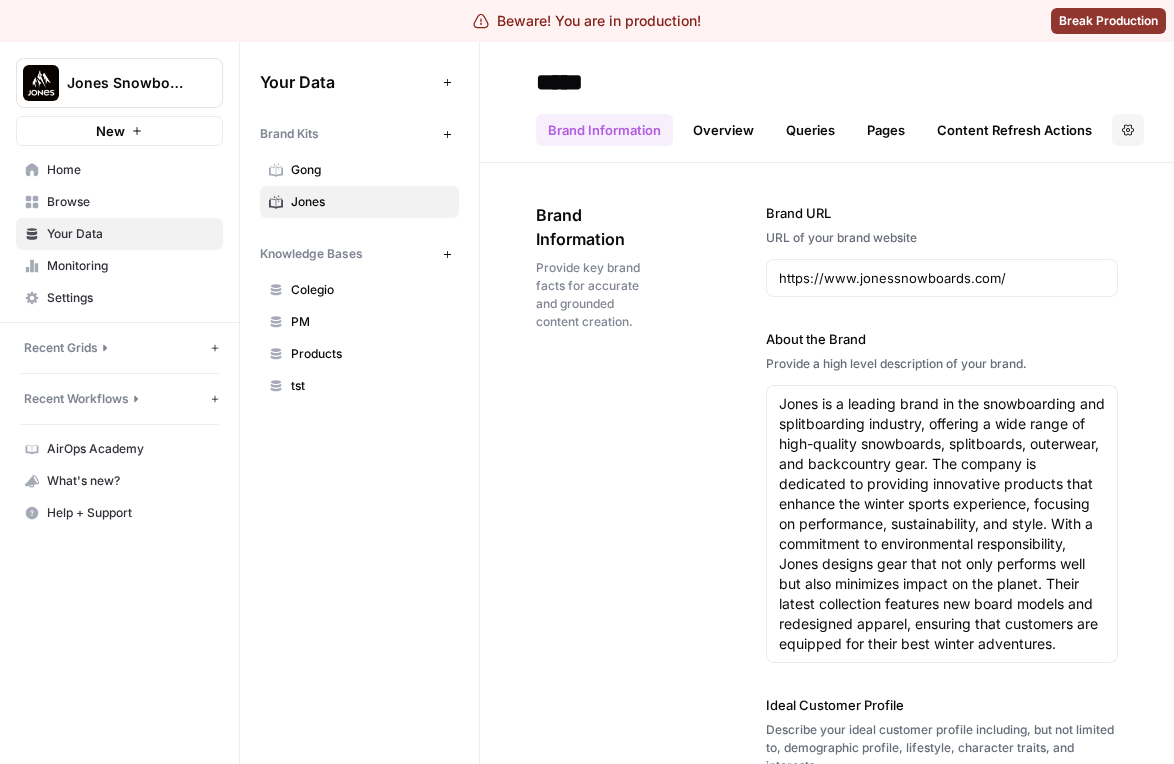 click on "Queries" at bounding box center (810, 130) 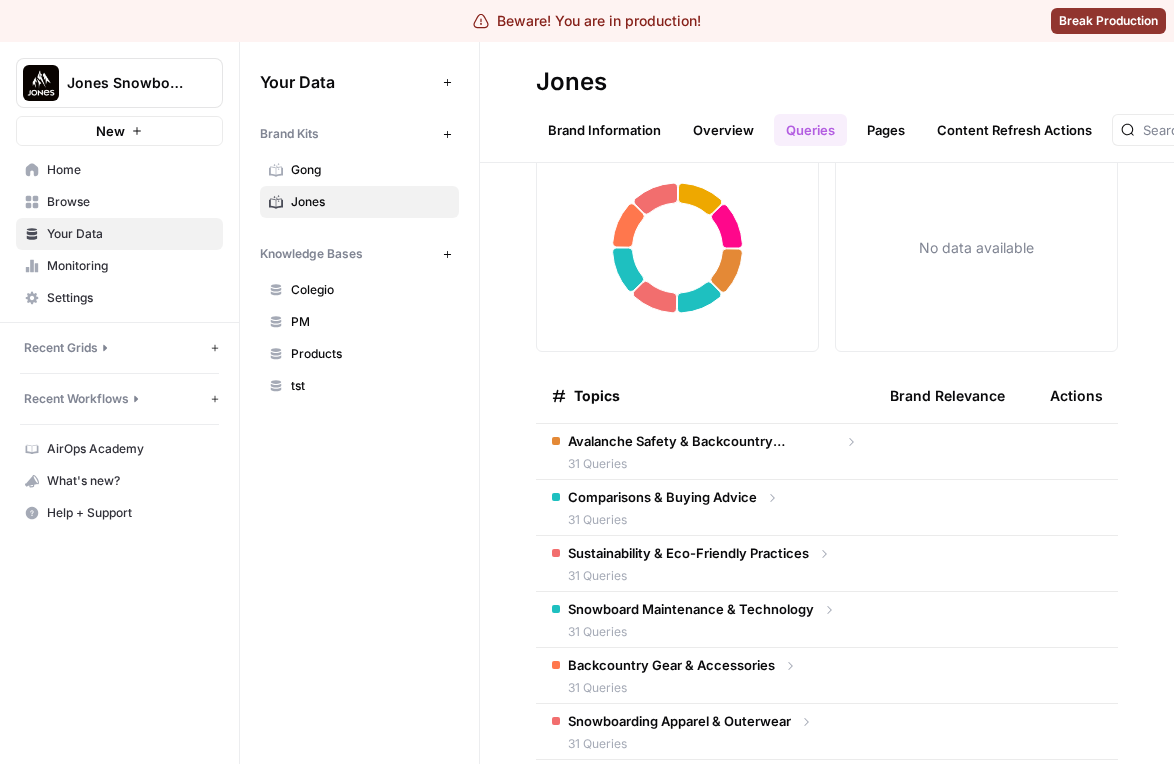 scroll, scrollTop: 103, scrollLeft: 0, axis: vertical 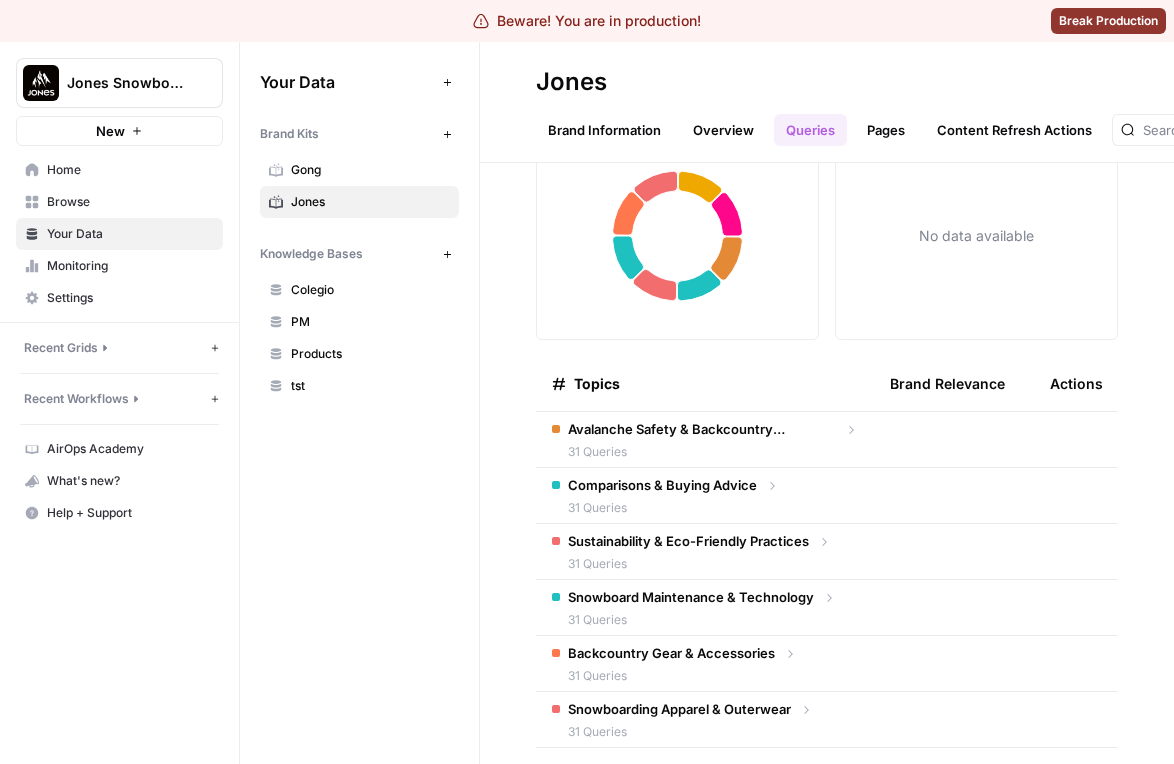 click on "31 Queries" at bounding box center [702, 452] 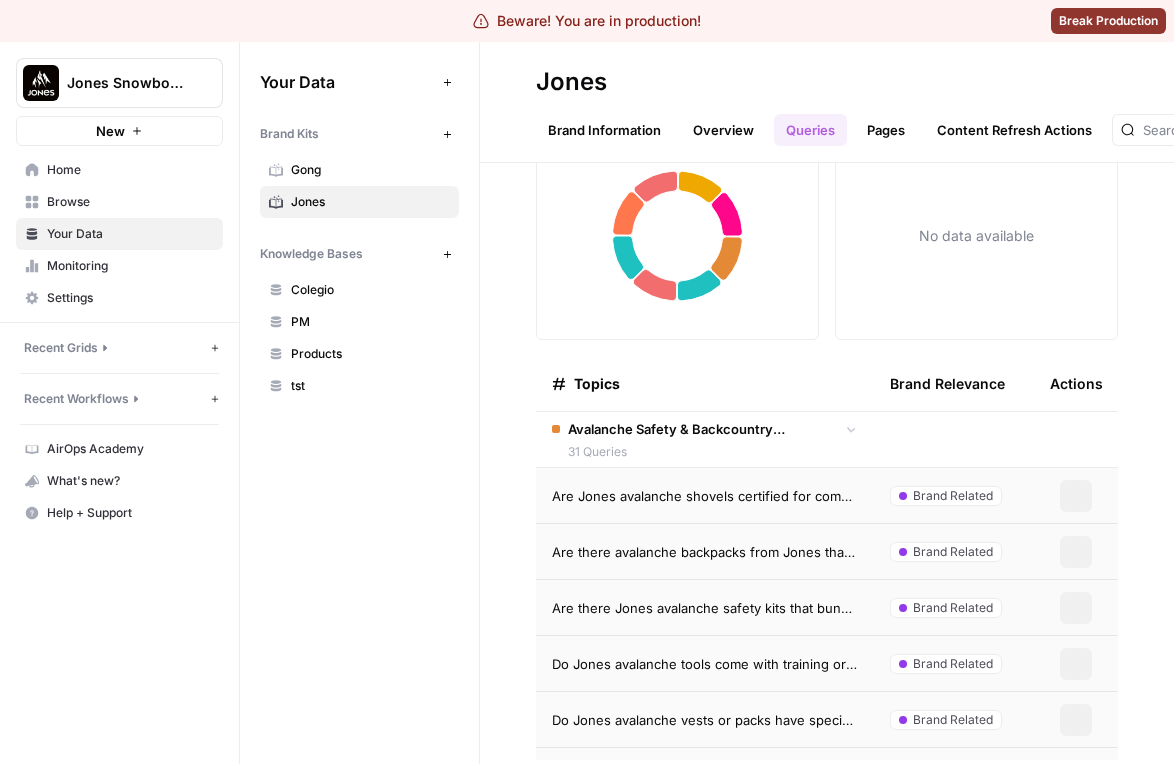 click on "Are Jones avalanche shovels certified for competition use?" at bounding box center [705, 496] 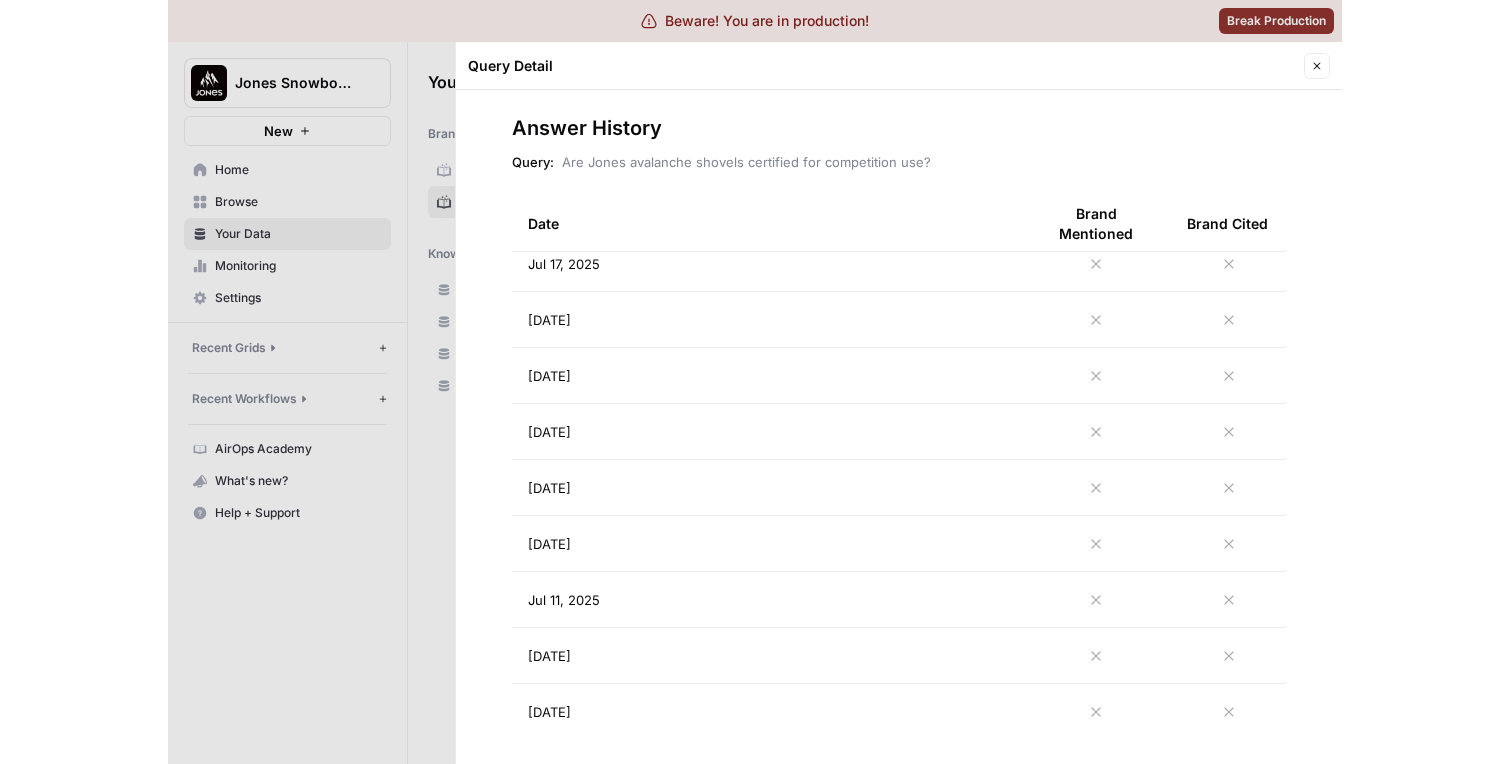 scroll, scrollTop: 0, scrollLeft: 0, axis: both 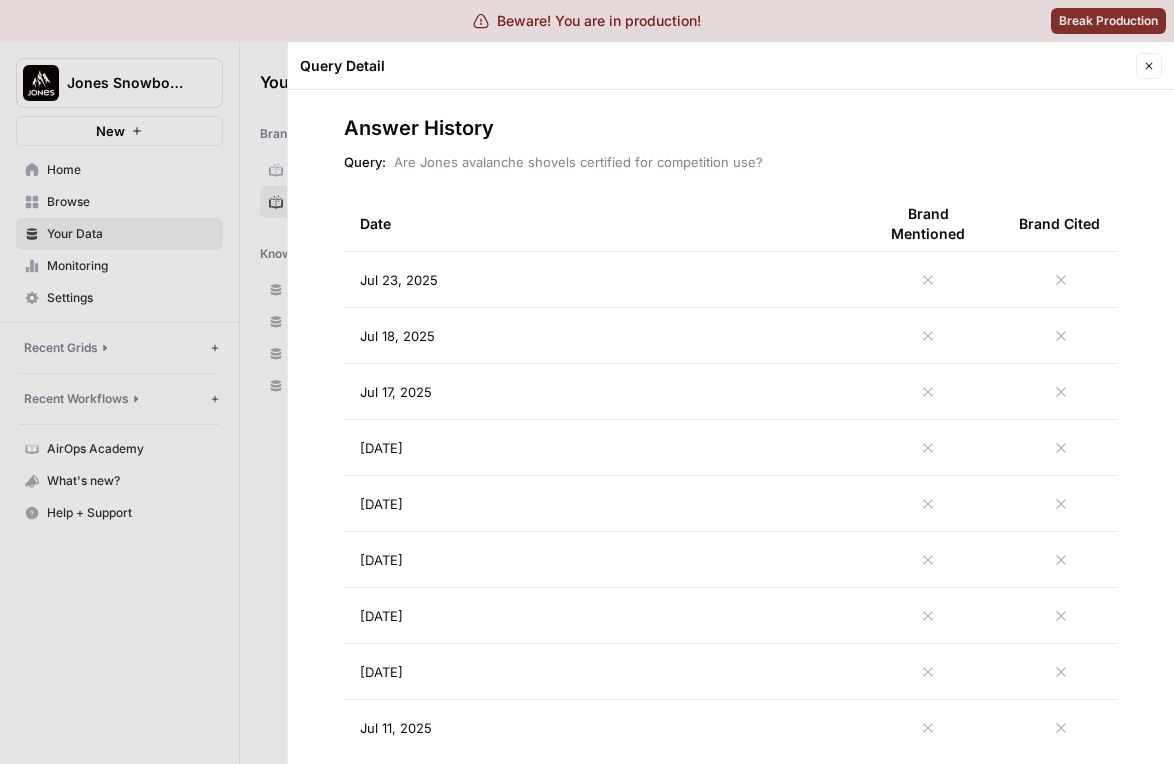 click at bounding box center (587, 382) 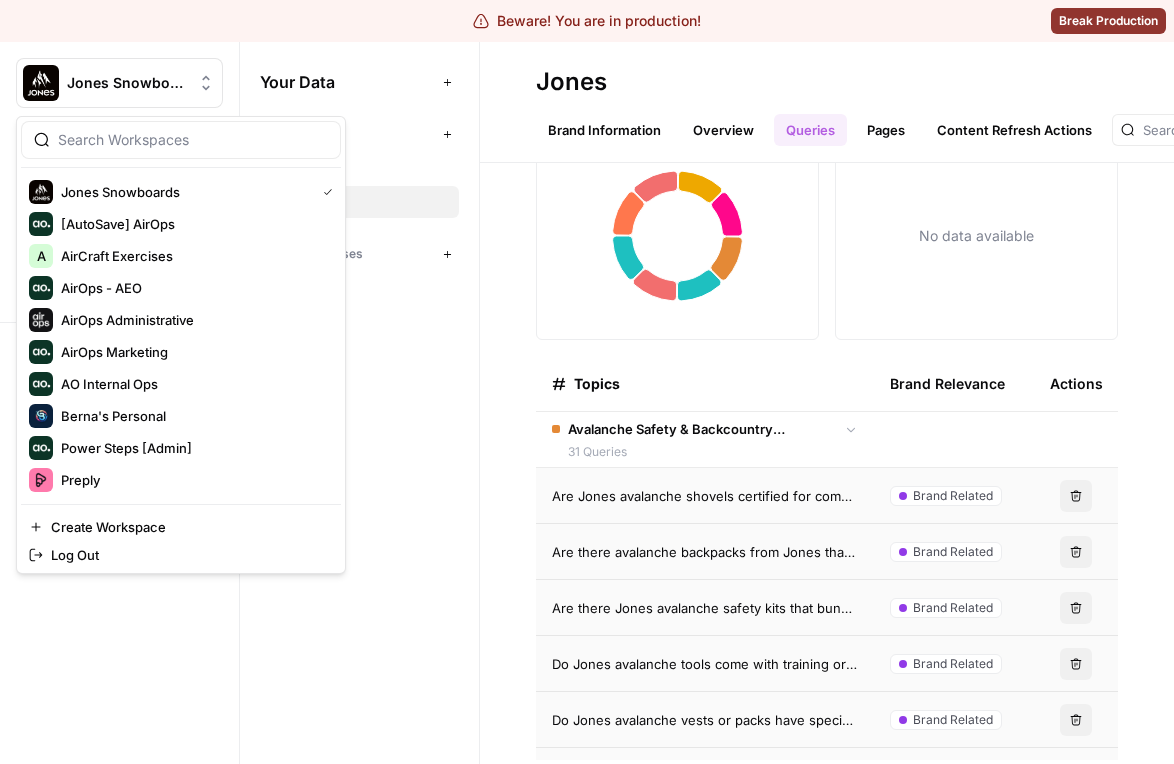 click on "Jones Snowboards" at bounding box center [127, 83] 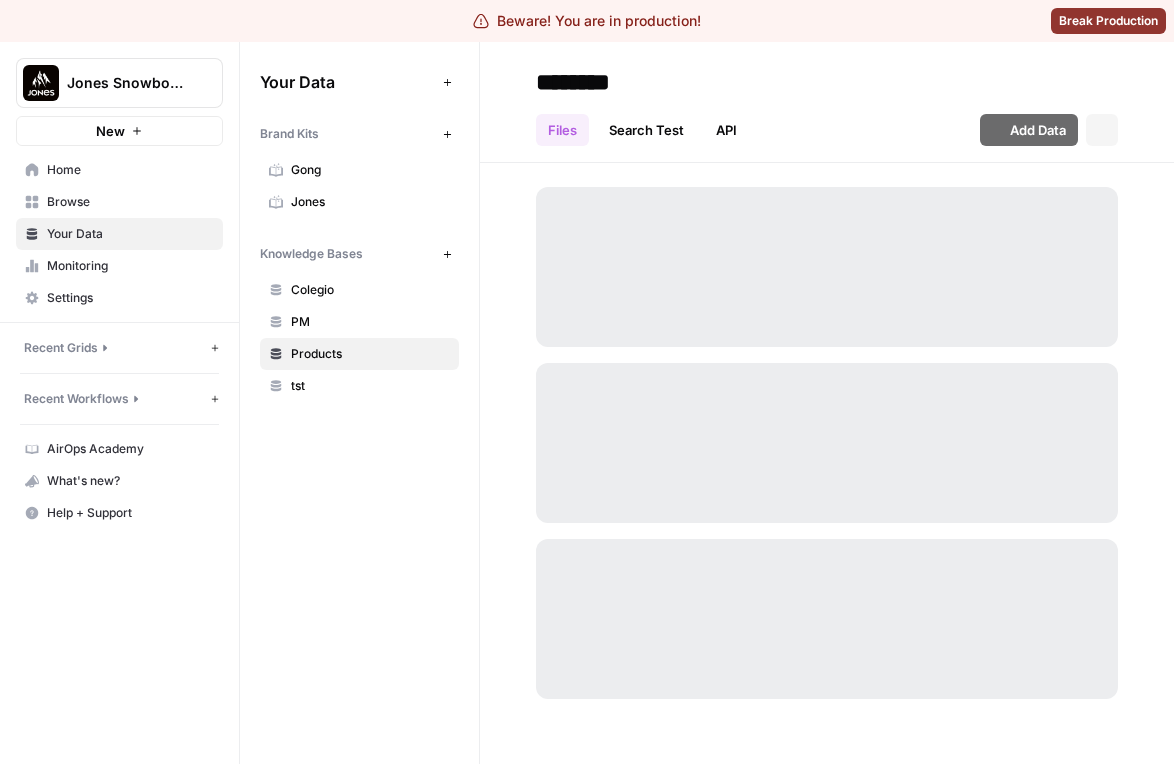 click on "Gong" at bounding box center (359, 170) 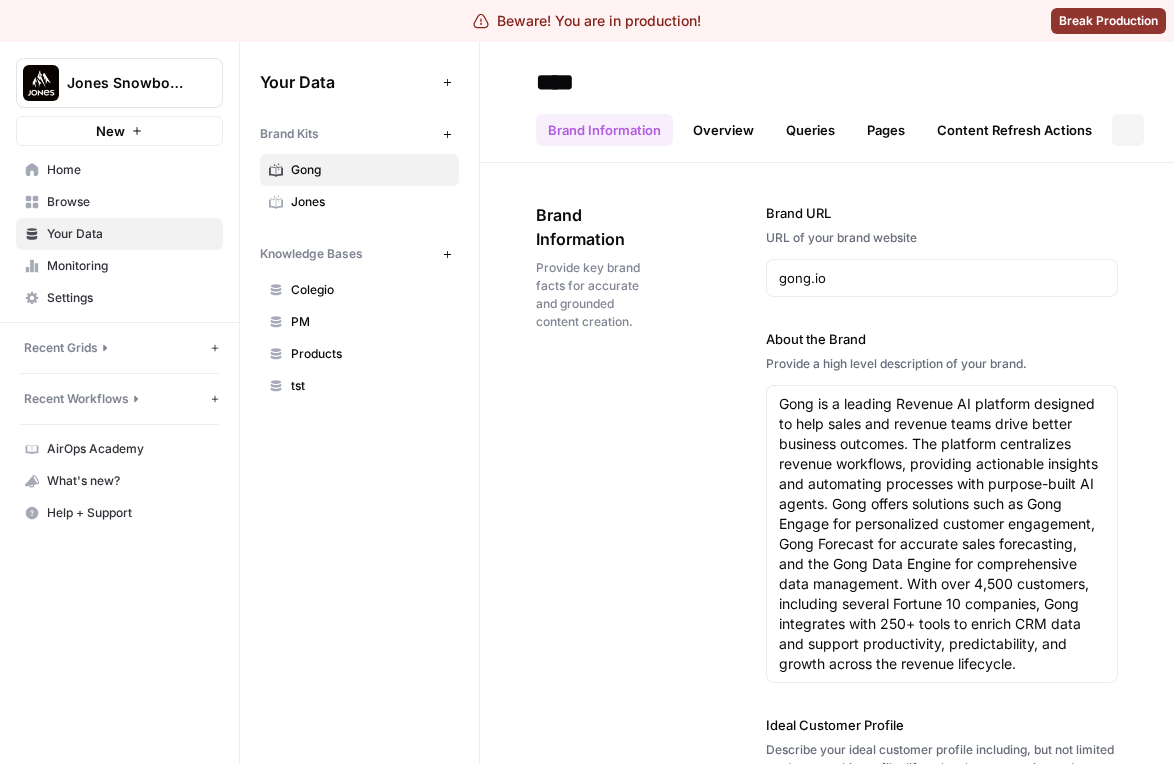 click on "Gong" at bounding box center [359, 170] 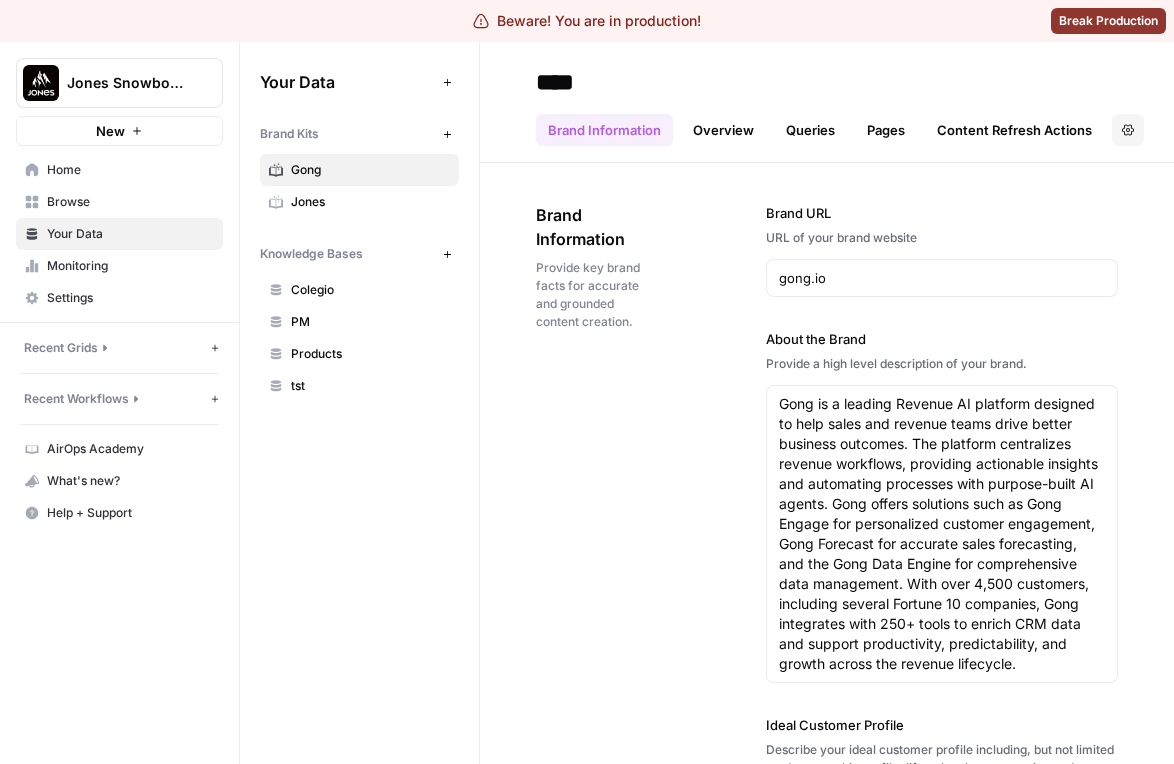 click on "**** Brand Information Overview Queries Pages Content Refresh Actions Options" at bounding box center [827, 102] 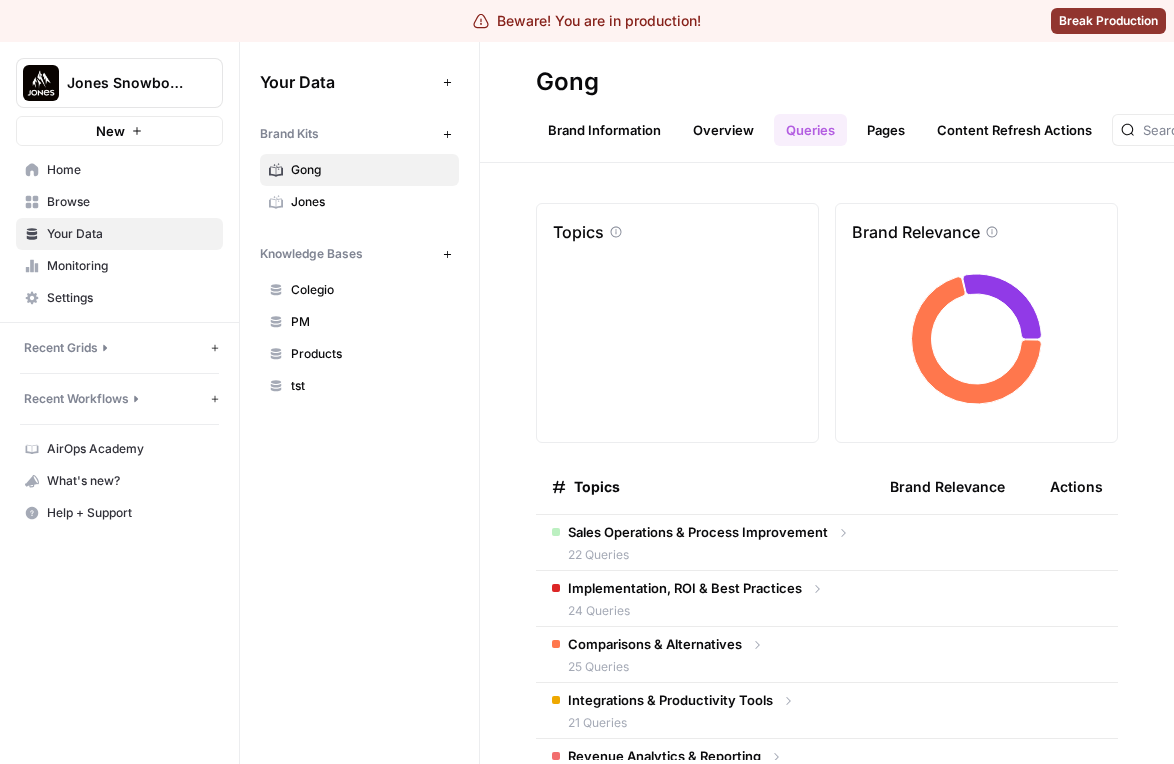 click on "Sales Operations & Process Improvement" at bounding box center [698, 532] 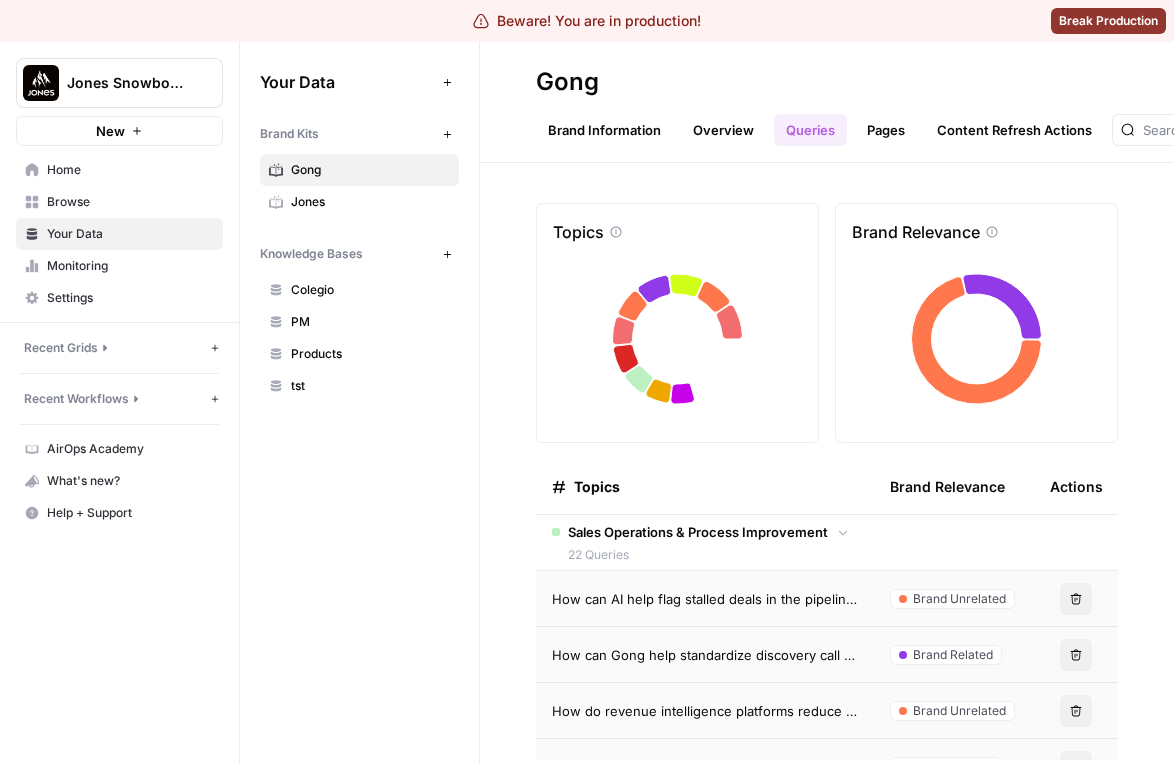 click on "Sales Operations & Process Improvement" at bounding box center (698, 532) 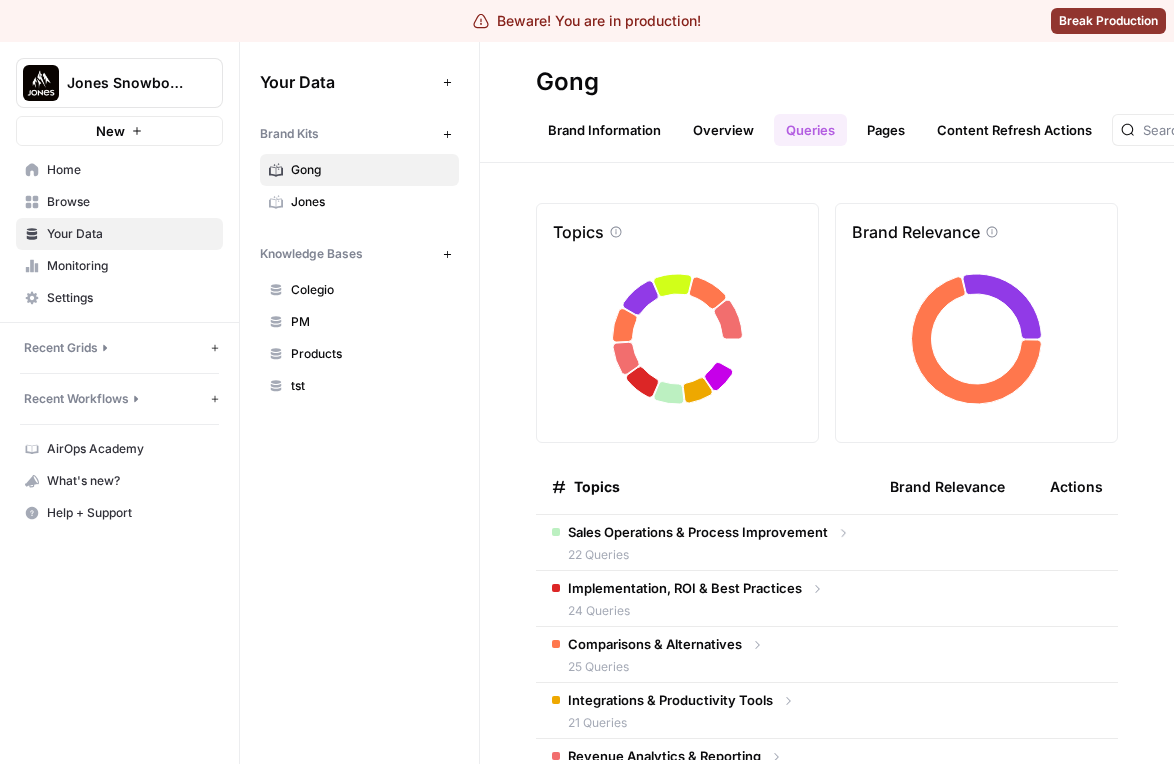 click on "22 Queries" at bounding box center [698, 555] 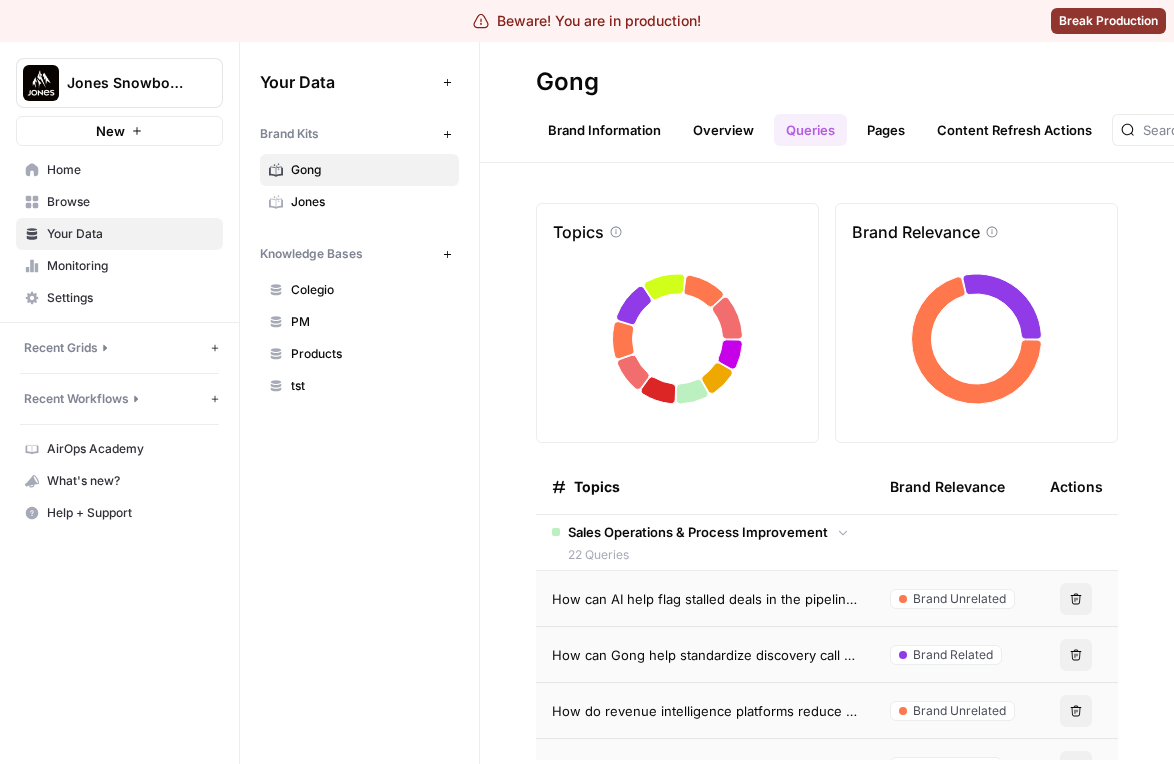 click on "How can AI help flag stalled deals in the pipeline?" at bounding box center (705, 598) 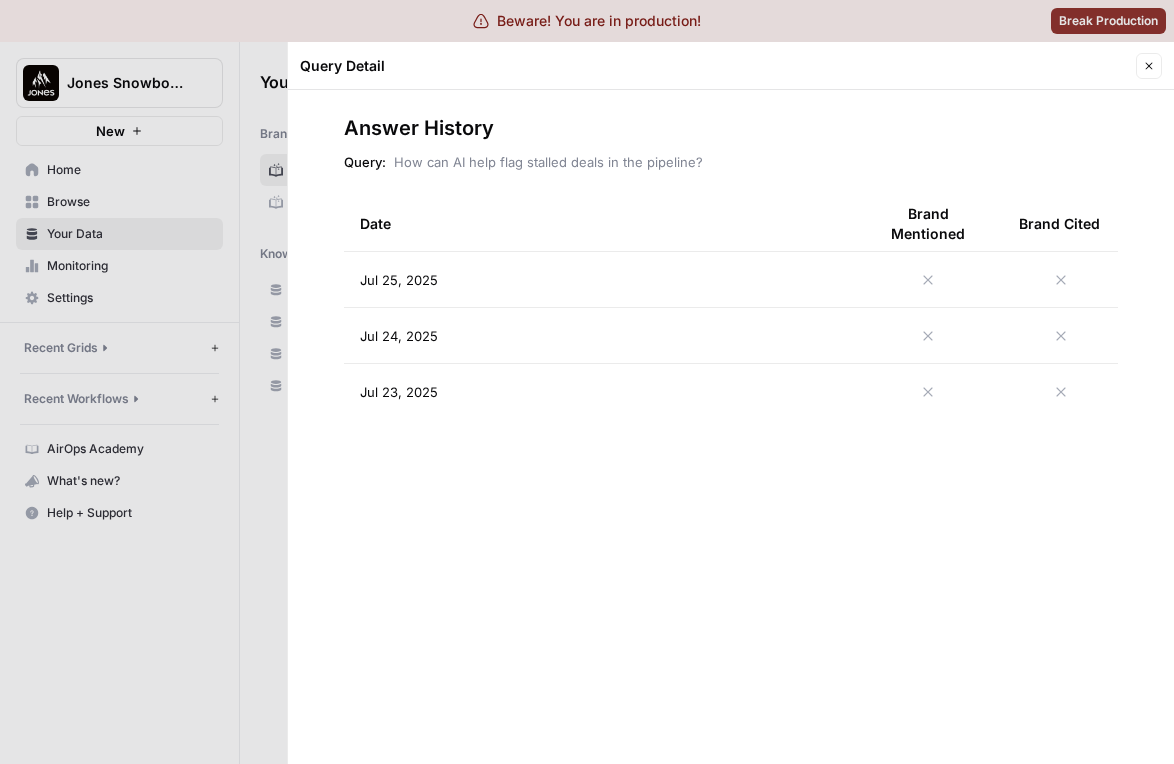 click at bounding box center [587, 382] 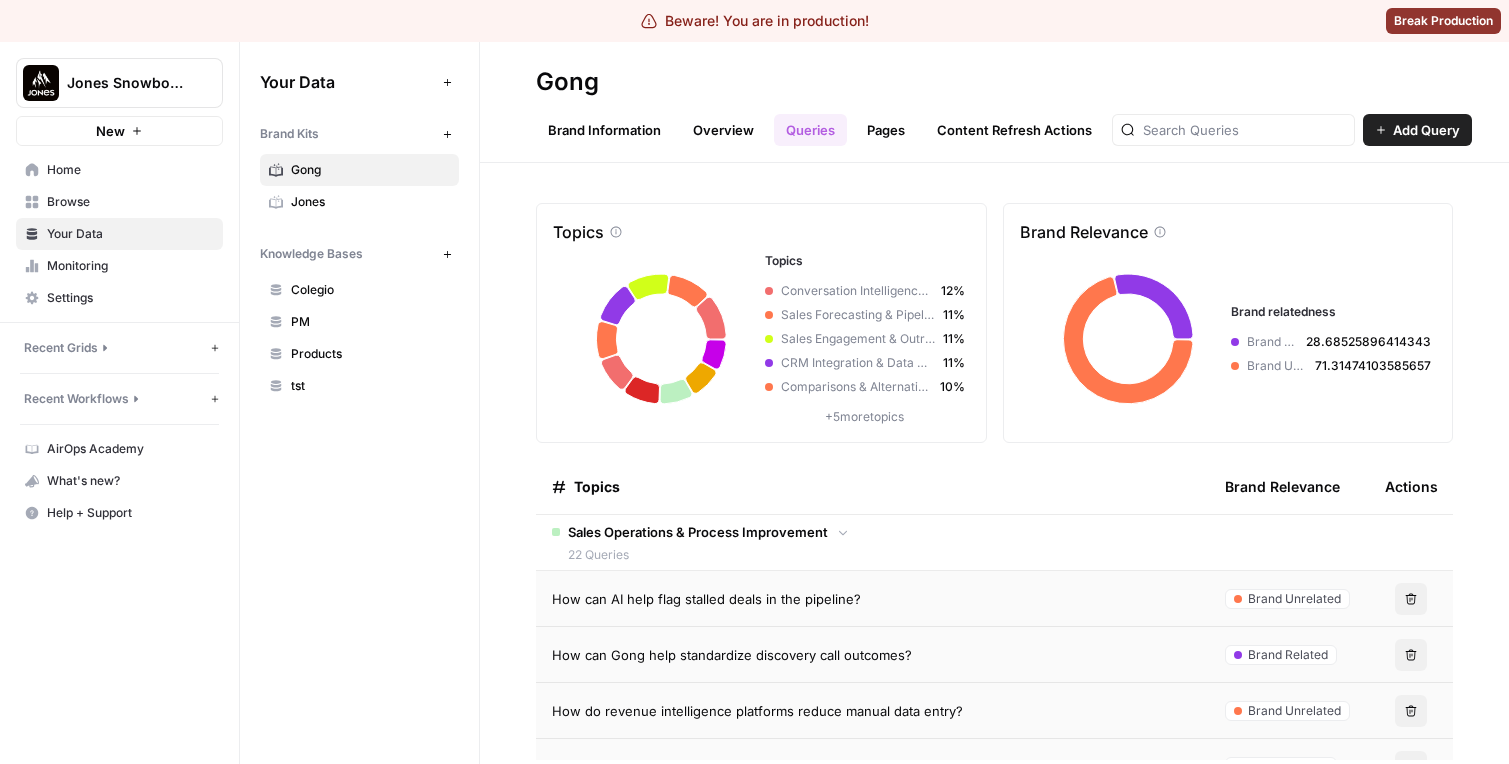 click on "How can AI help flag stalled deals in the pipeline?" at bounding box center (872, 599) 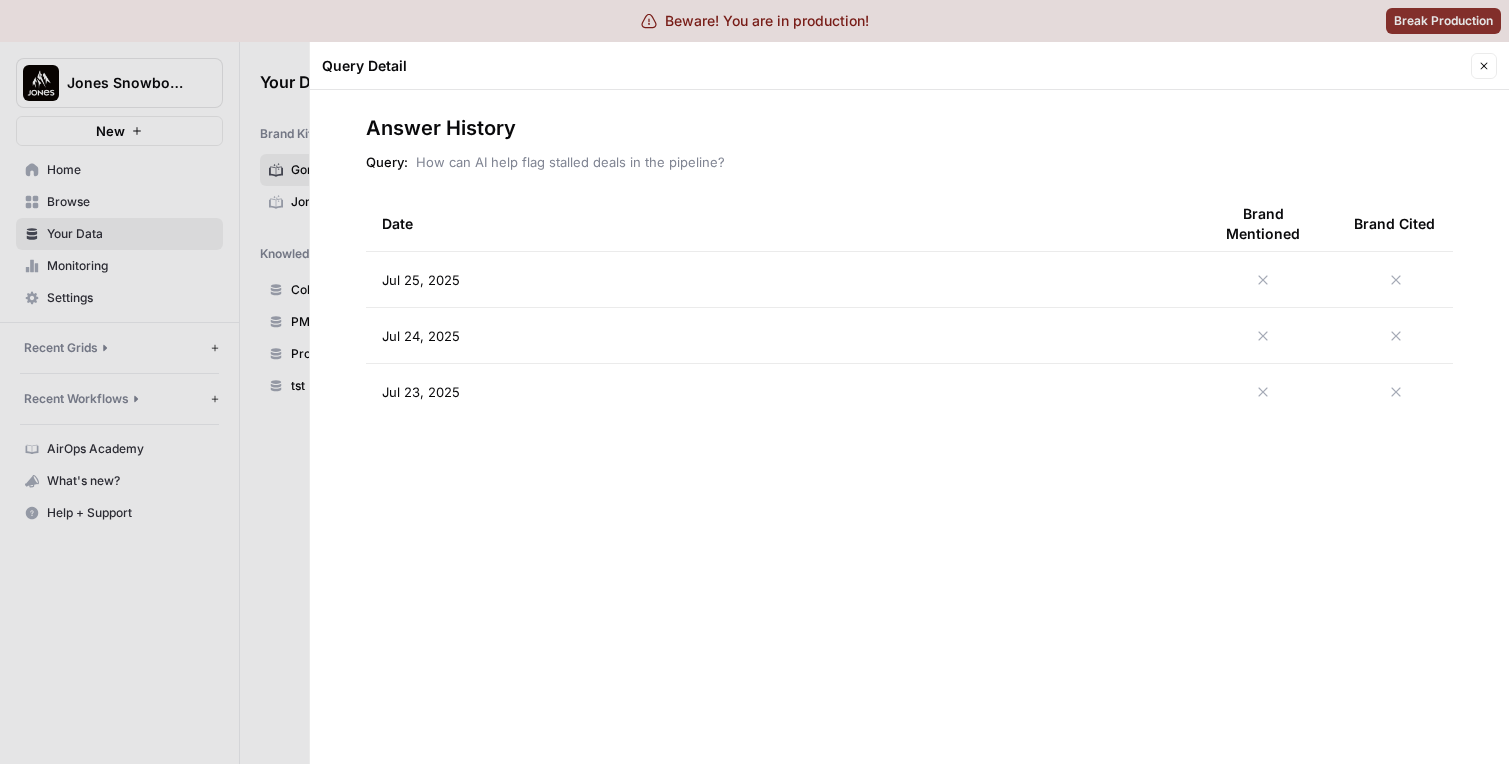 click at bounding box center [754, 382] 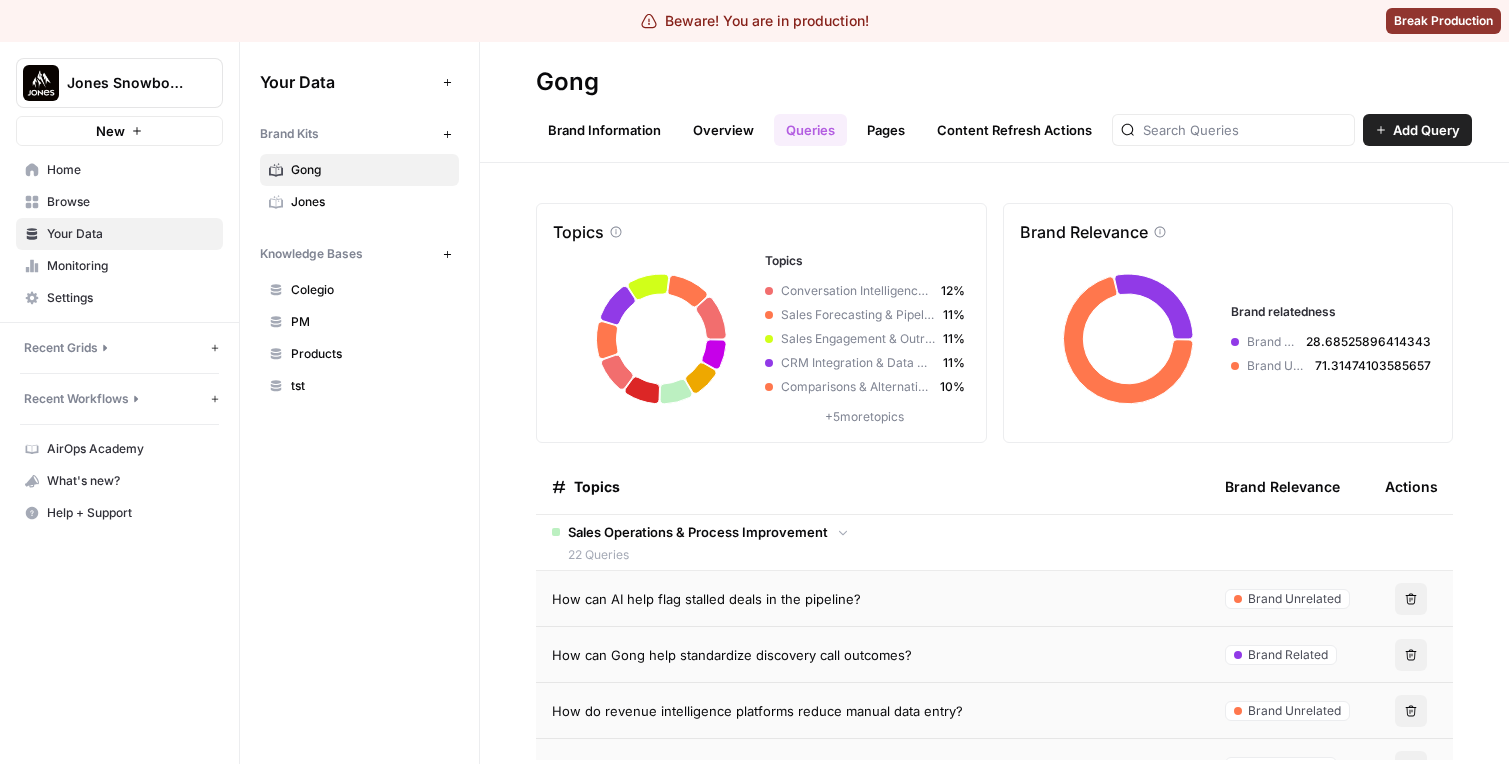 click on "How can AI help flag stalled deals in the pipeline?" at bounding box center (872, 599) 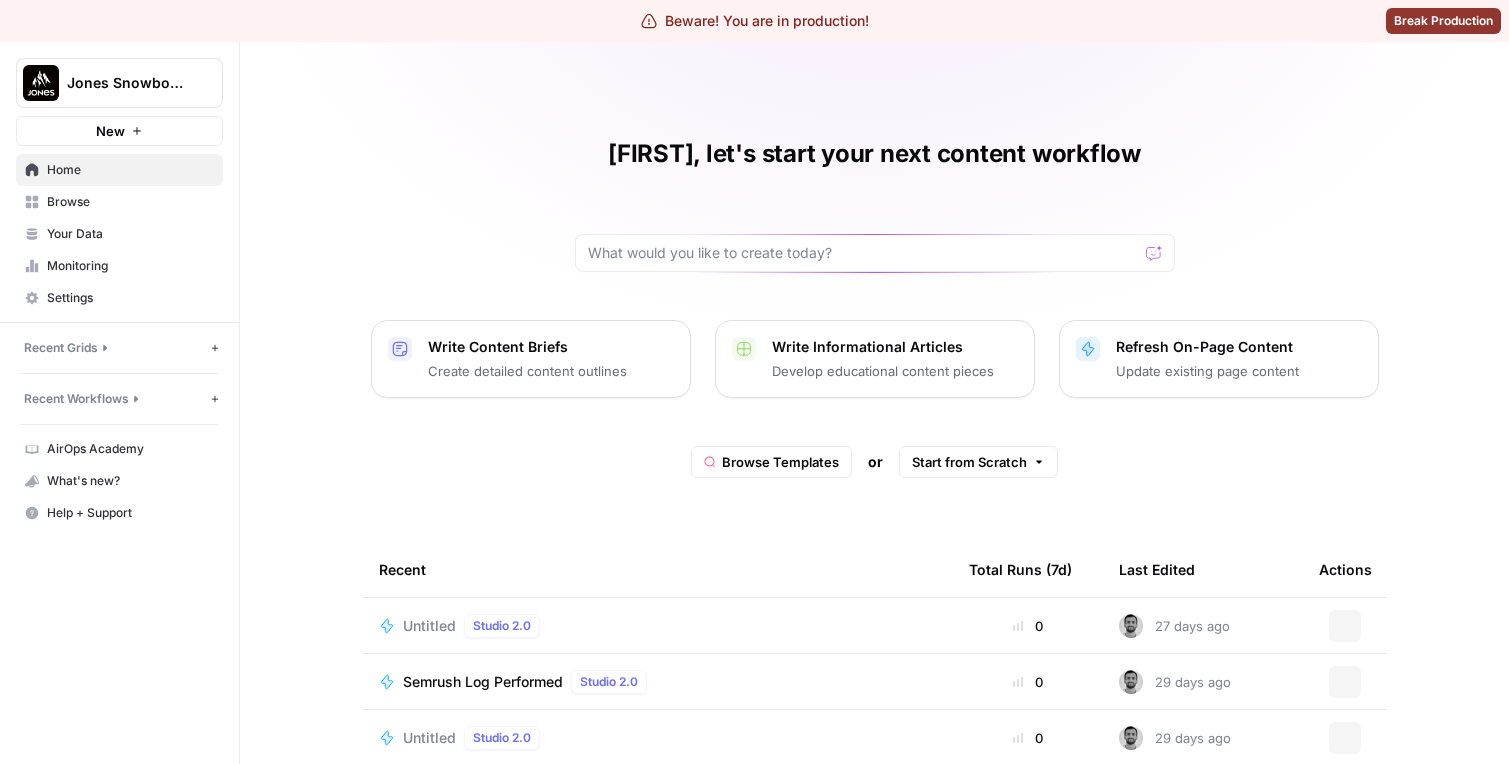 scroll, scrollTop: 0, scrollLeft: 0, axis: both 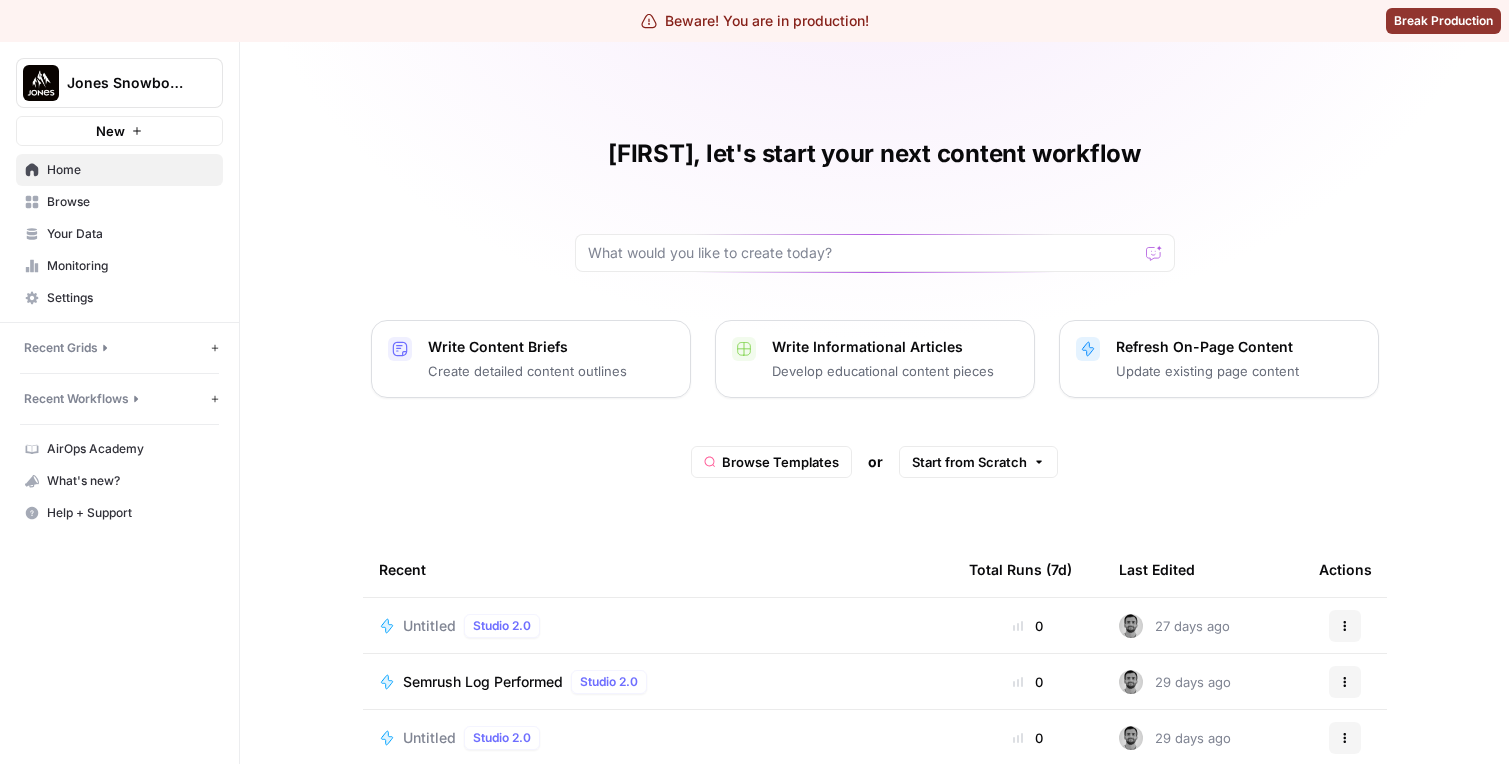 click on "Browse Templates" at bounding box center (780, 462) 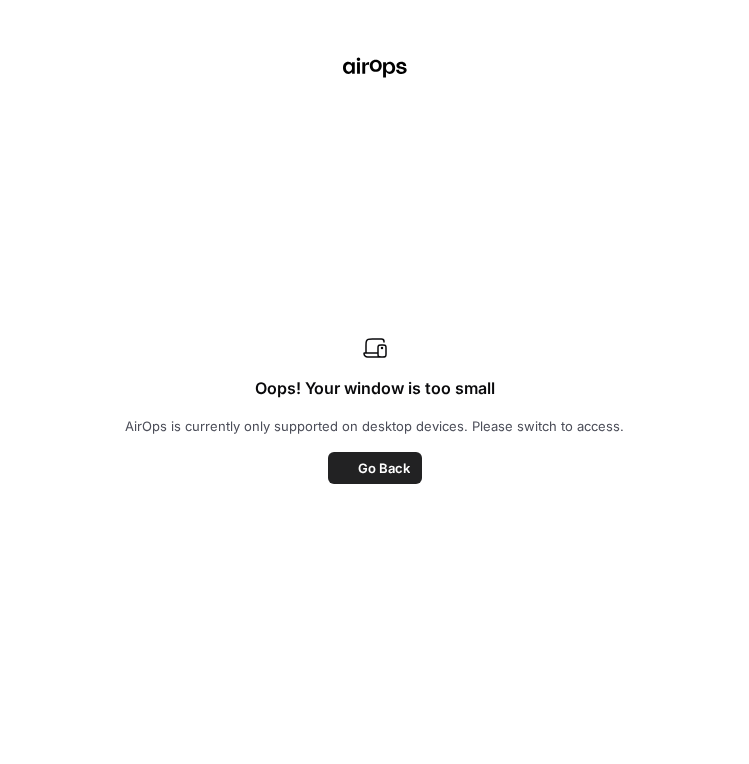 scroll, scrollTop: 0, scrollLeft: 0, axis: both 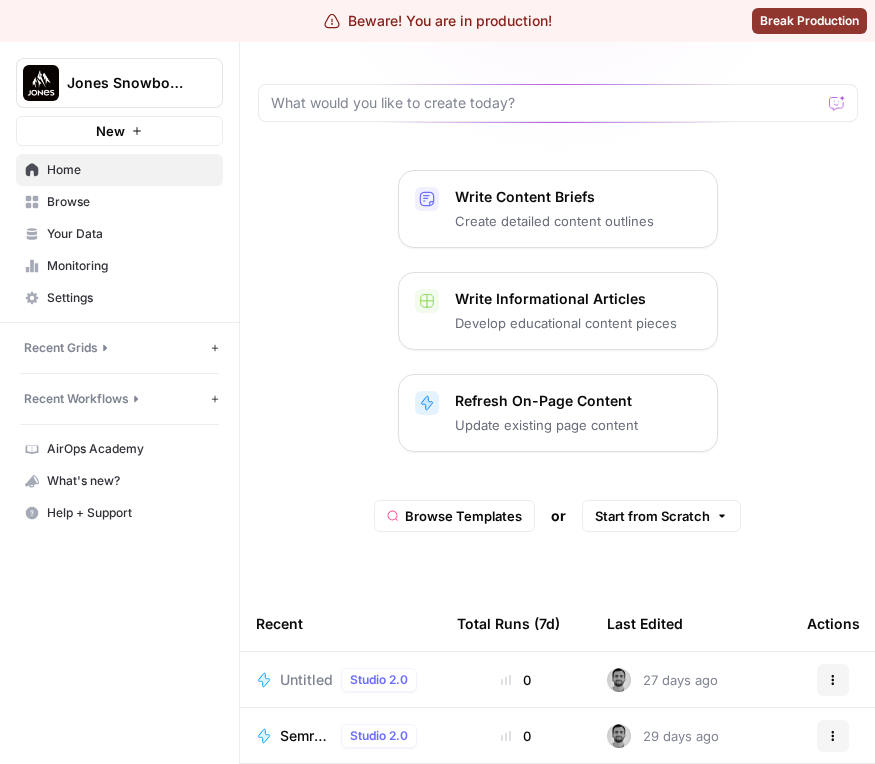click on "Browse Templates" at bounding box center (463, 516) 